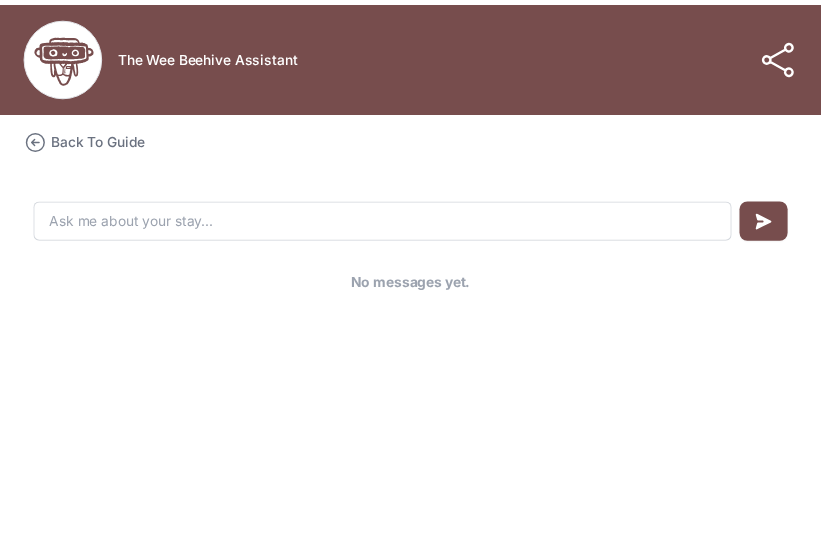 scroll, scrollTop: 0, scrollLeft: 0, axis: both 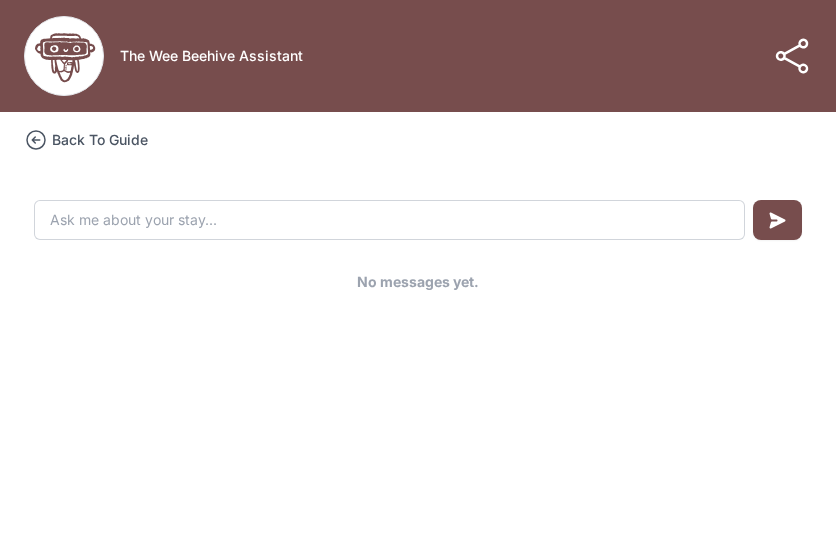 click on "Back To Guide" at bounding box center [100, 140] 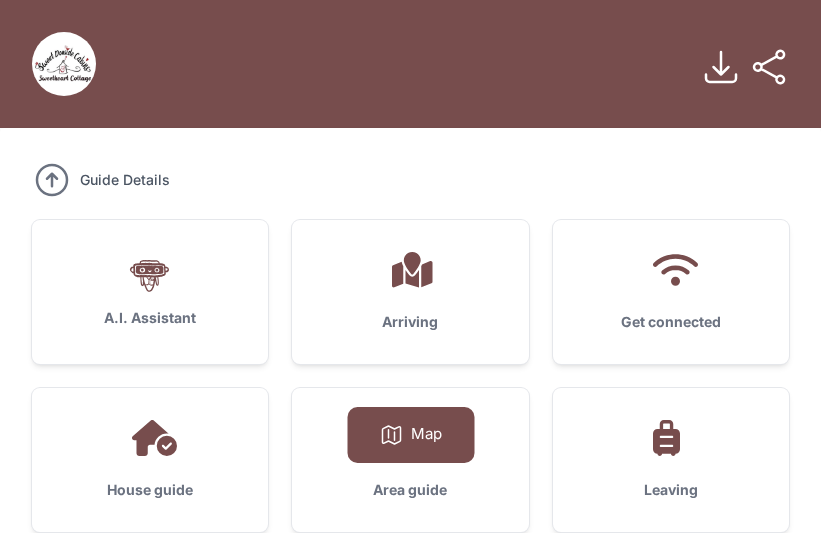 click 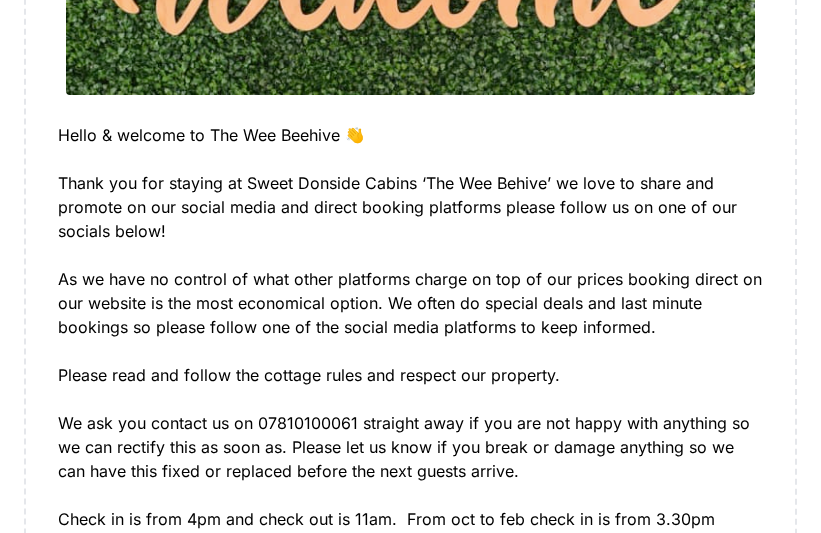 scroll, scrollTop: 500, scrollLeft: 0, axis: vertical 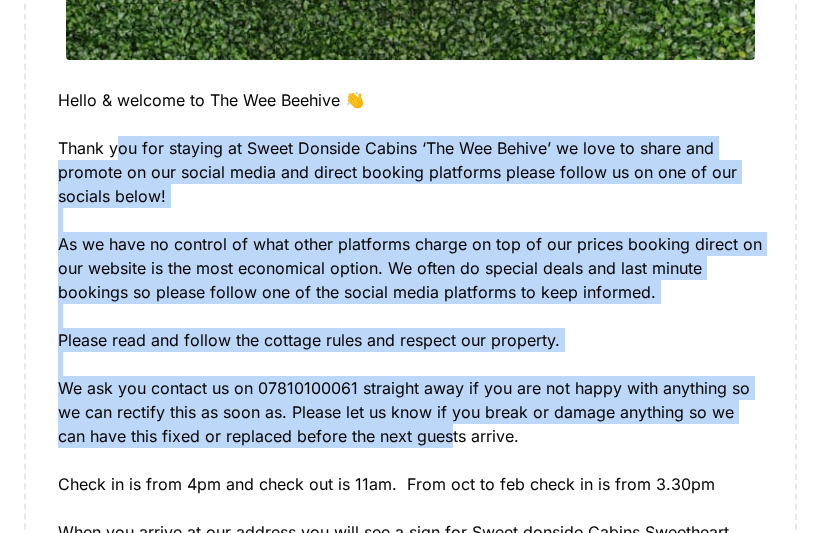 drag, startPoint x: 173, startPoint y: 155, endPoint x: 416, endPoint y: 436, distance: 371.49698 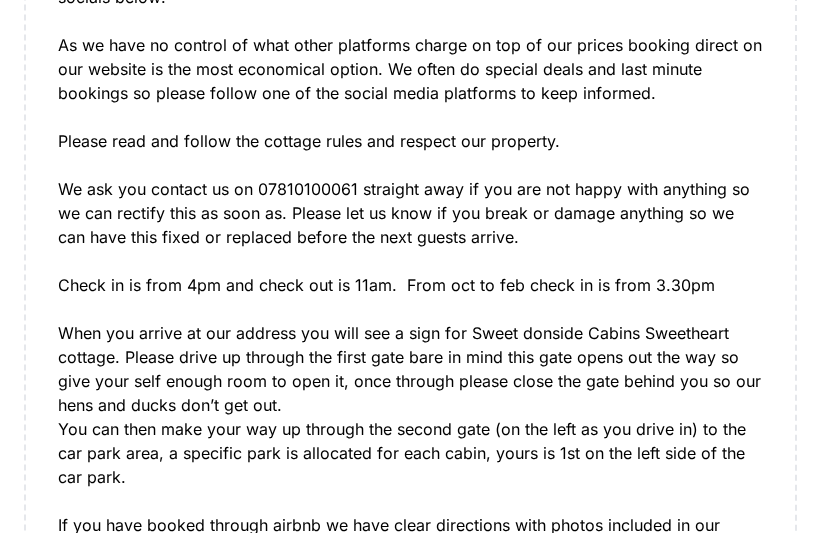 scroll, scrollTop: 700, scrollLeft: 0, axis: vertical 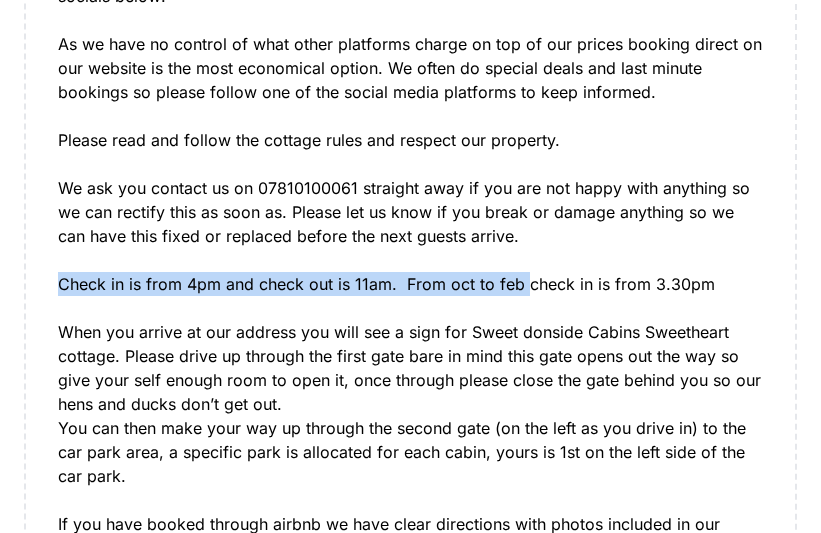 drag, startPoint x: 64, startPoint y: 282, endPoint x: 524, endPoint y: 293, distance: 460.1315 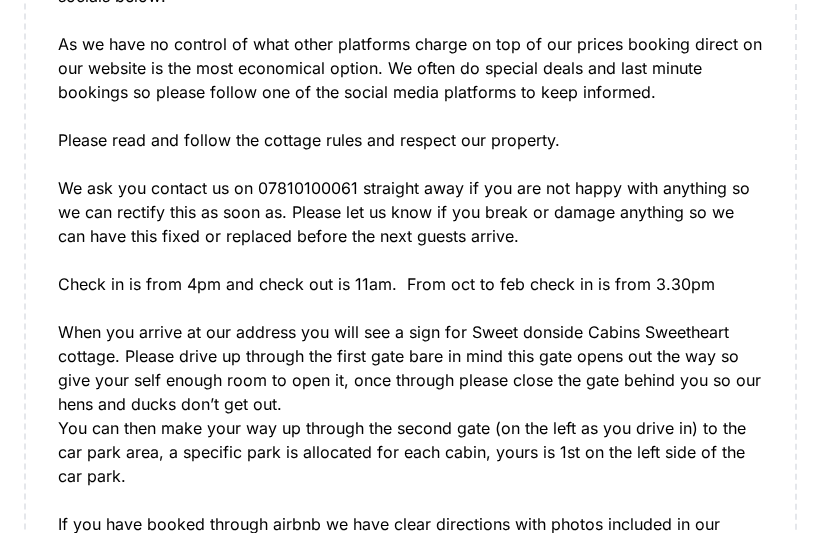 click on "When you arrive at our address you will see a sign for Sweet donside Cabins Sweetheart cottage. Please drive up through the first gate bare in mind this gate opens out the way so give your self enough room to open it, once through please close the gate behind you so our hens and ducks don’t get out. You can then make your way up through the second gate (on the left as you drive in) to the car park area, a specific park is allocated for each cabin, yours is 1st on the left side of the car park." at bounding box center (410, 416) 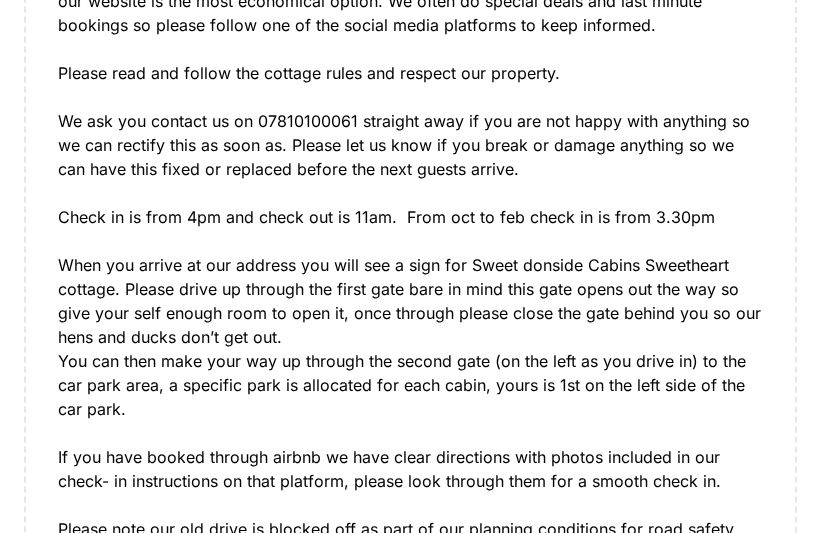 scroll, scrollTop: 800, scrollLeft: 0, axis: vertical 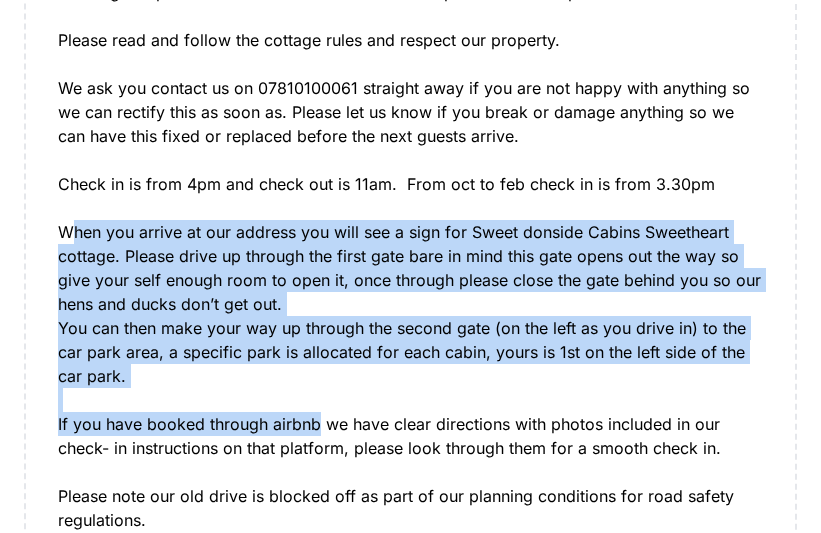 drag, startPoint x: 78, startPoint y: 223, endPoint x: 319, endPoint y: 434, distance: 320.31546 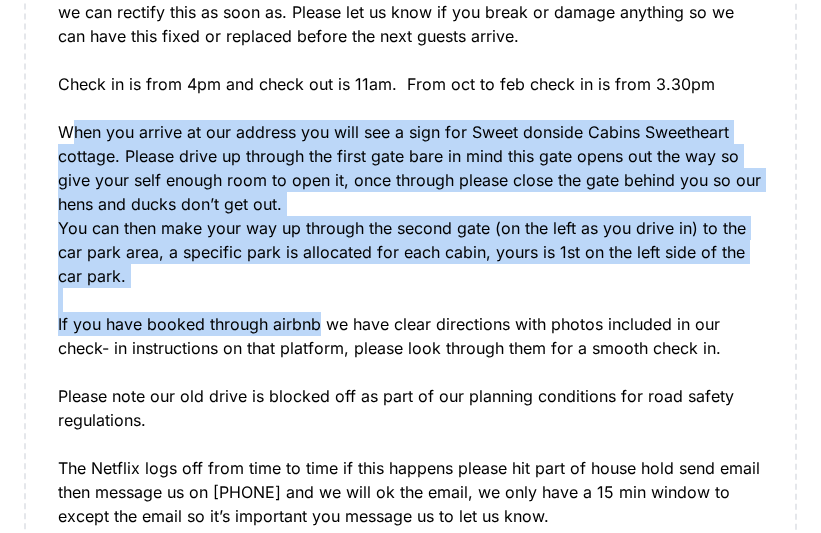 click on "If you have booked through airbnb we have clear directions with photos included in our check- in instructions on that platform, please look through them for a smooth check in." at bounding box center (410, 336) 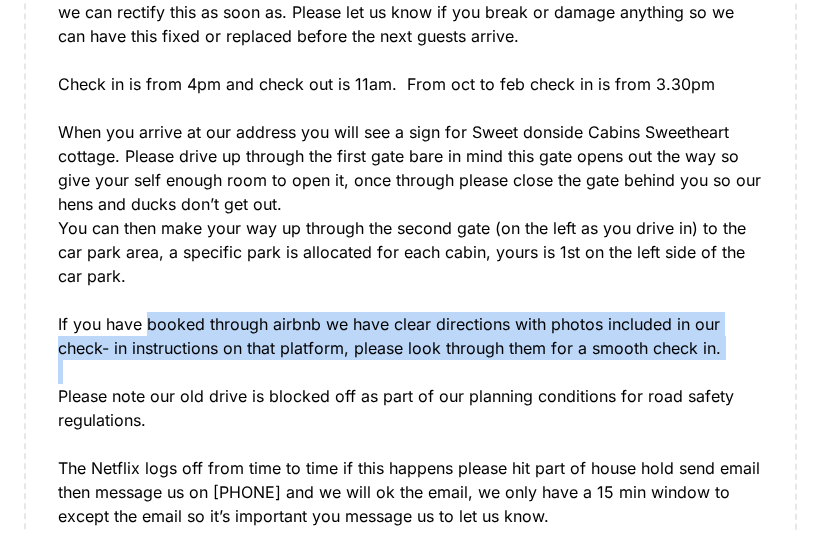 drag, startPoint x: 159, startPoint y: 327, endPoint x: 706, endPoint y: 362, distance: 548.1186 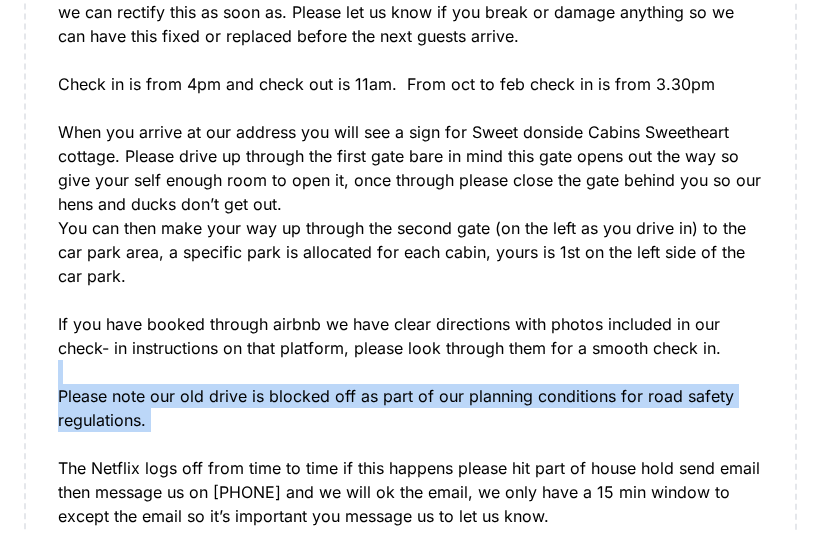 drag, startPoint x: 167, startPoint y: 377, endPoint x: 158, endPoint y: 429, distance: 52.773098 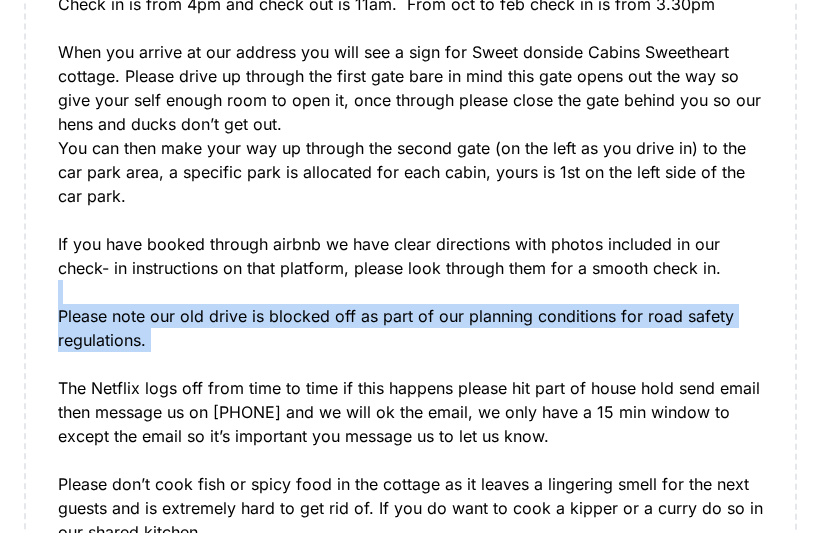 scroll, scrollTop: 1100, scrollLeft: 0, axis: vertical 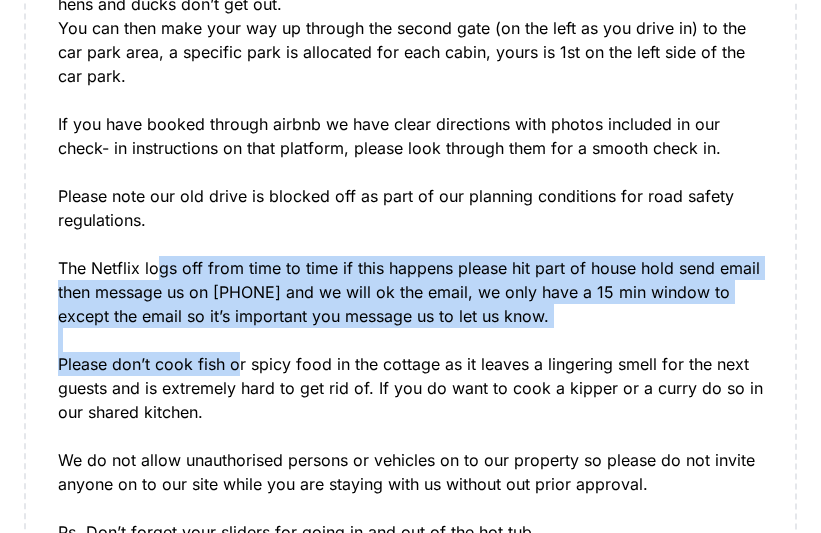 drag, startPoint x: 156, startPoint y: 257, endPoint x: 236, endPoint y: 369, distance: 137.6372 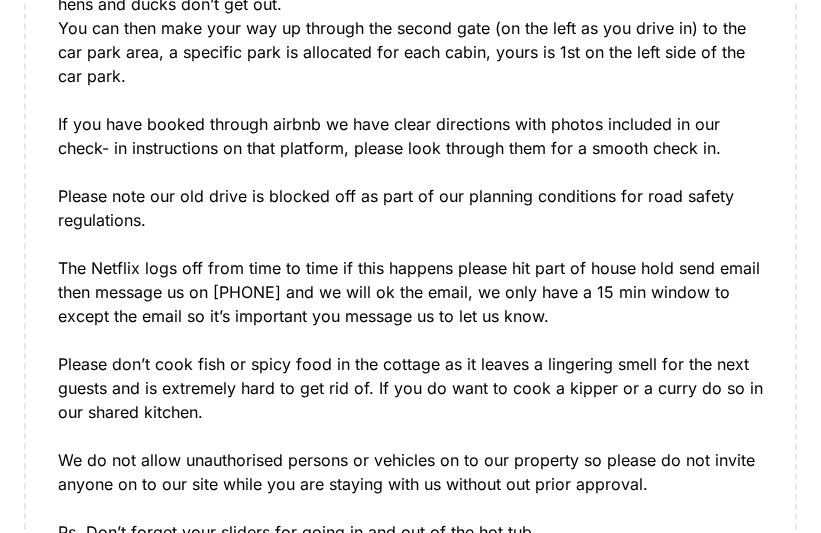 click on "Please note our old drive is blocked off as part of our planning conditions for road safety regulations. The Netflix logs off from time to time if this happens please hit part of house hold send email then message us on [PHONE] and we will ok the email, we only have a 15 min window to except the email so it’s important you message us to let us know. Please don’t cook fish or spicy food in the cottage as it leaves a lingering smell for the next guests and is extremely hard to get rid of. If you do want to cook a kipper or a curry do so in our shared kitchen. We do not allow unauthorised persons or vehicles on to our property so please do not invite anyone on to our site while you are staying with us without out prior approval. Ps. Don’t forget your sliders for going in and out of the hot tub." at bounding box center [410, 364] 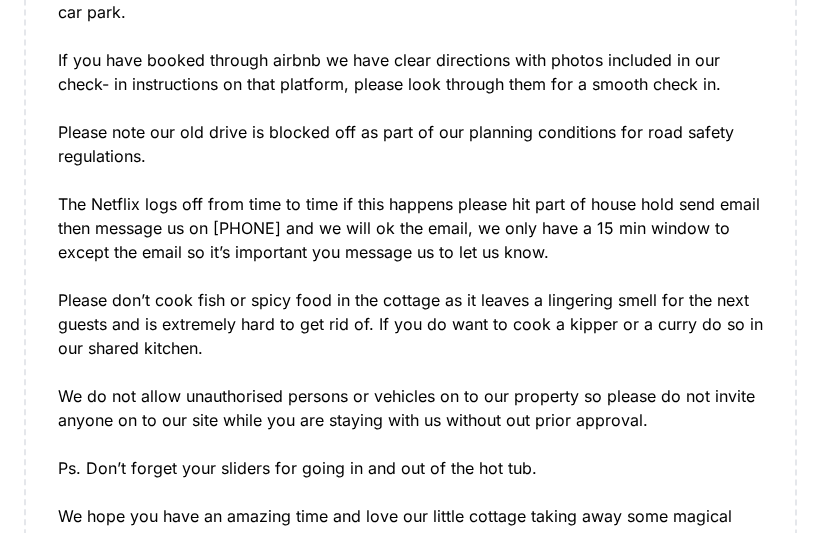 scroll, scrollTop: 1200, scrollLeft: 0, axis: vertical 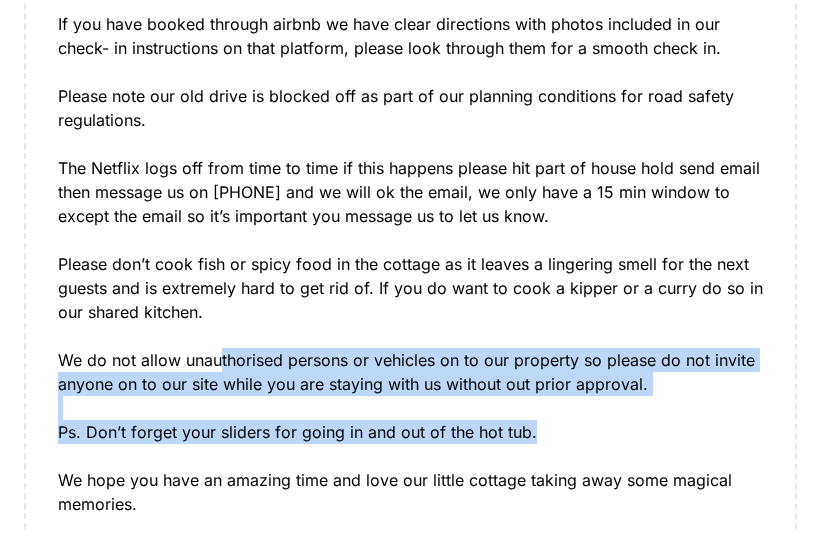 drag, startPoint x: 273, startPoint y: 365, endPoint x: 579, endPoint y: 435, distance: 313.90445 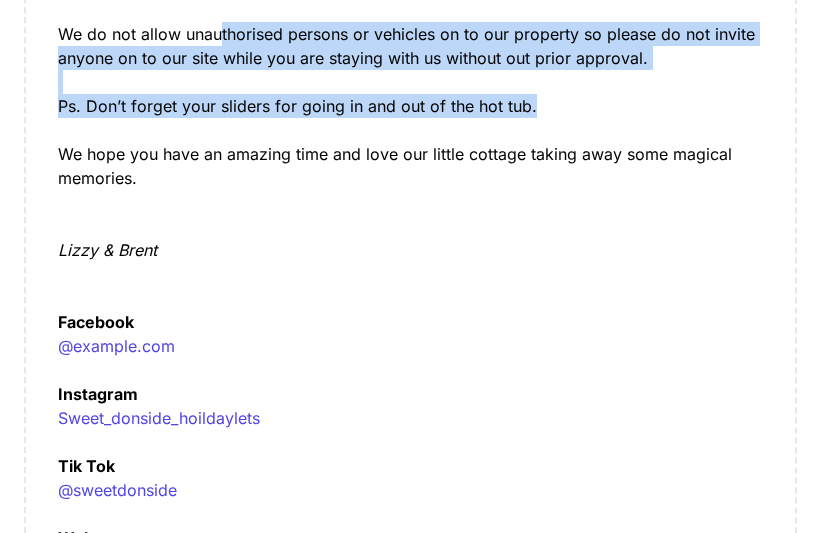 scroll, scrollTop: 1649, scrollLeft: 0, axis: vertical 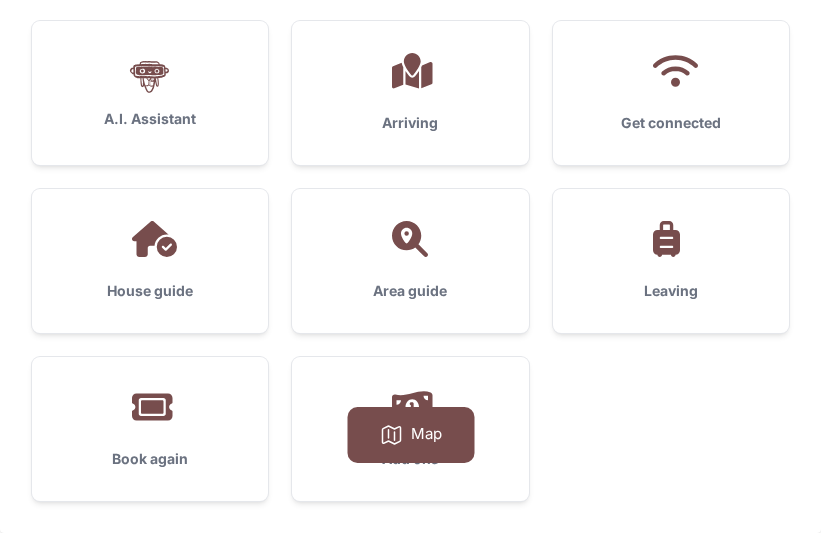 click on "Get connected" at bounding box center [671, 93] 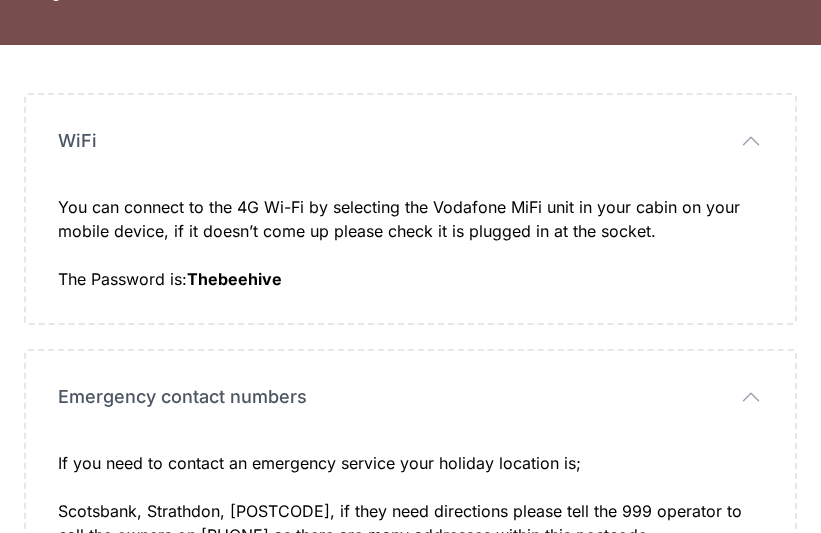 scroll, scrollTop: 100, scrollLeft: 0, axis: vertical 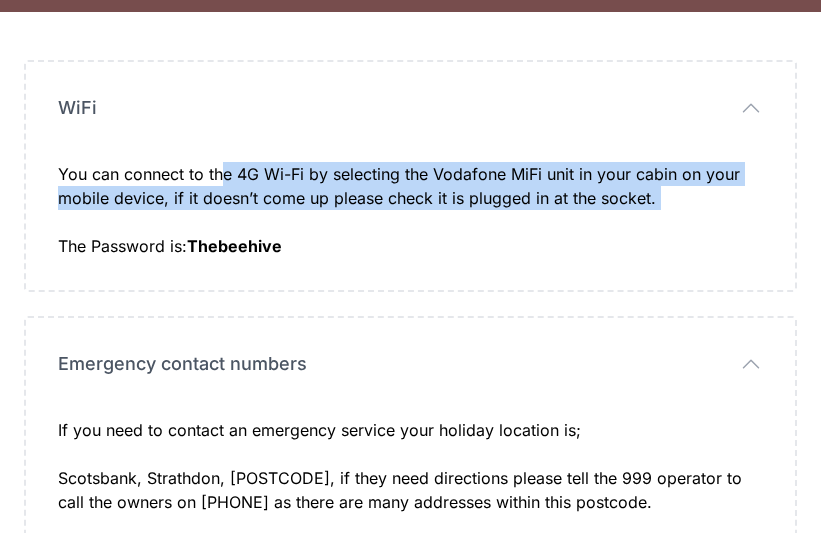drag, startPoint x: 225, startPoint y: 166, endPoint x: 734, endPoint y: 215, distance: 511.35312 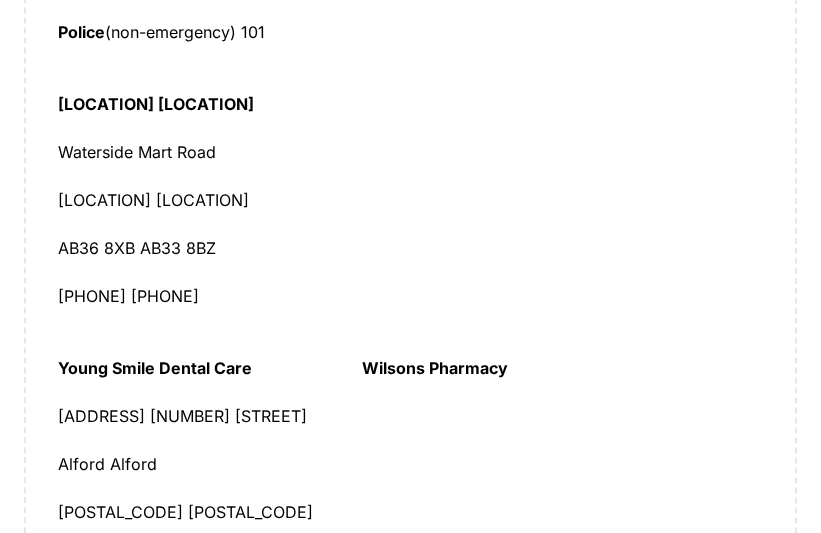 scroll, scrollTop: 755, scrollLeft: 0, axis: vertical 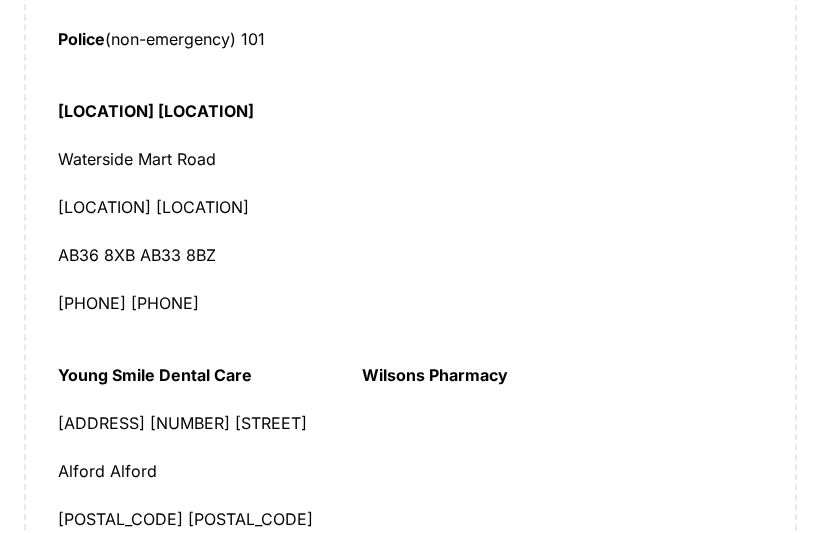 drag, startPoint x: 390, startPoint y: 148, endPoint x: 511, endPoint y: 206, distance: 134.18271 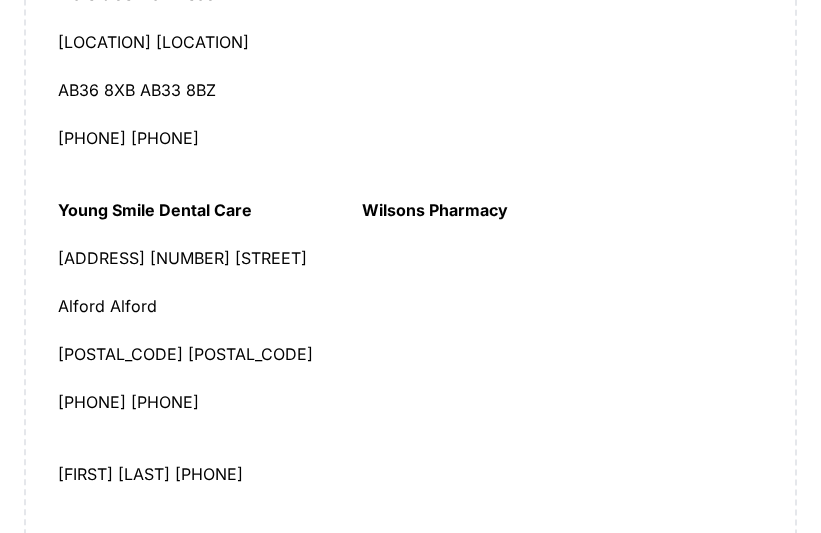 scroll, scrollTop: 955, scrollLeft: 0, axis: vertical 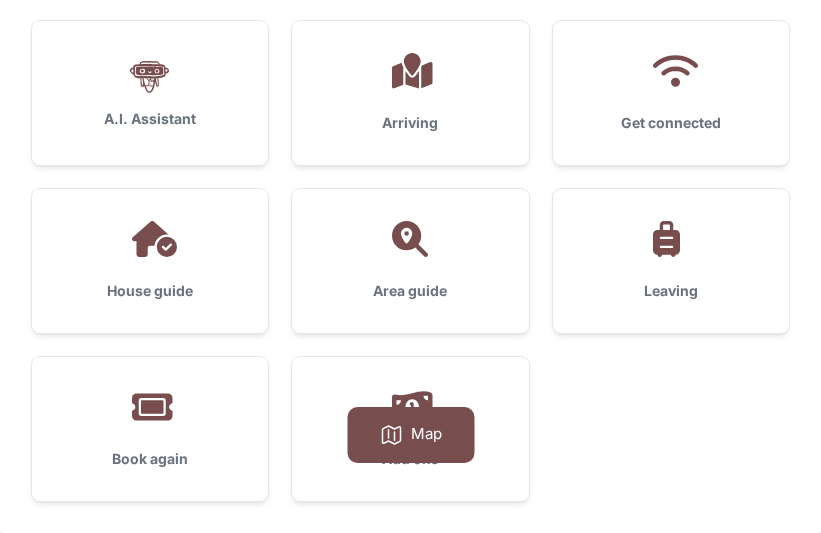 click on "House guide" at bounding box center (150, 291) 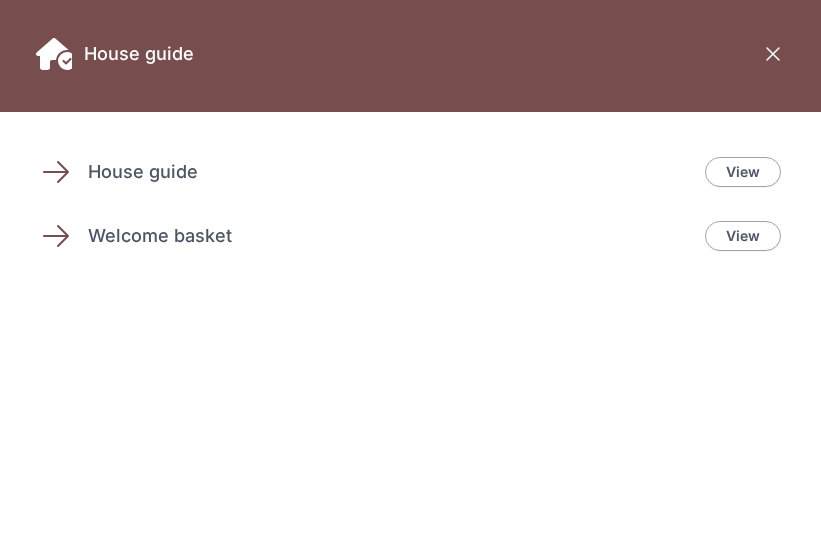 click on "View" at bounding box center [743, 172] 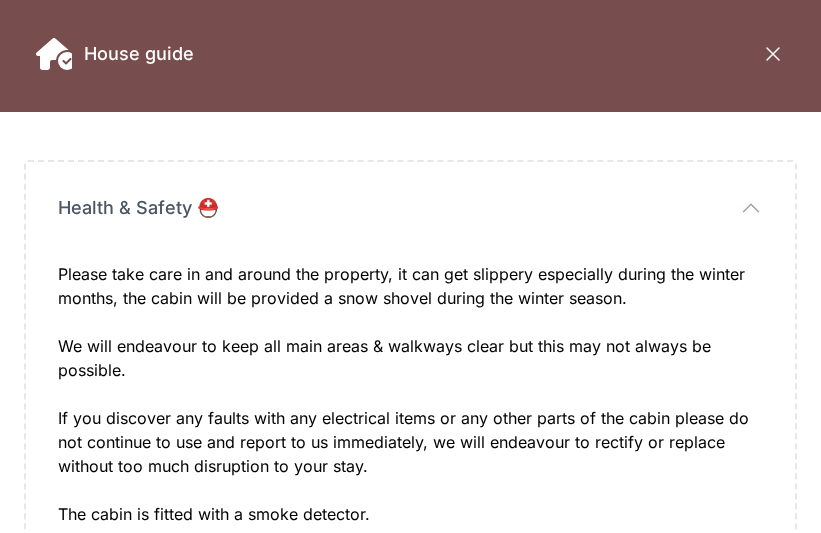 scroll, scrollTop: 199, scrollLeft: 0, axis: vertical 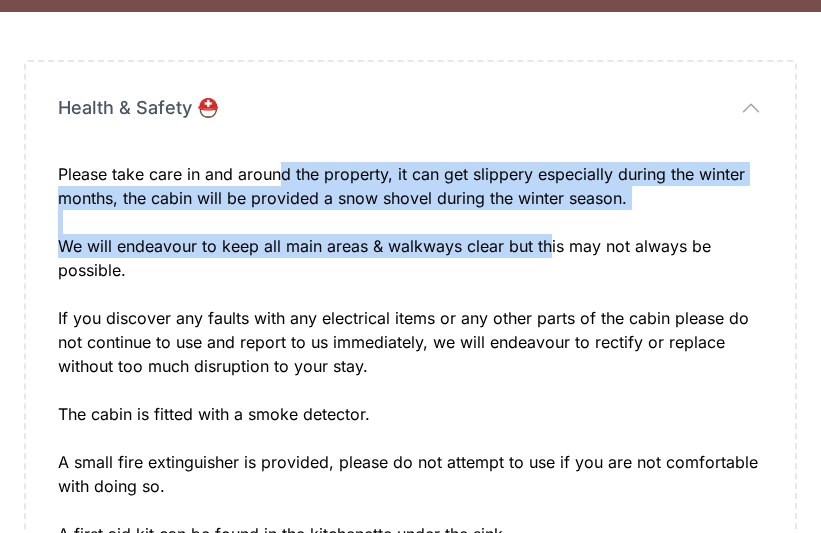 drag, startPoint x: 299, startPoint y: 176, endPoint x: 548, endPoint y: 246, distance: 258.65228 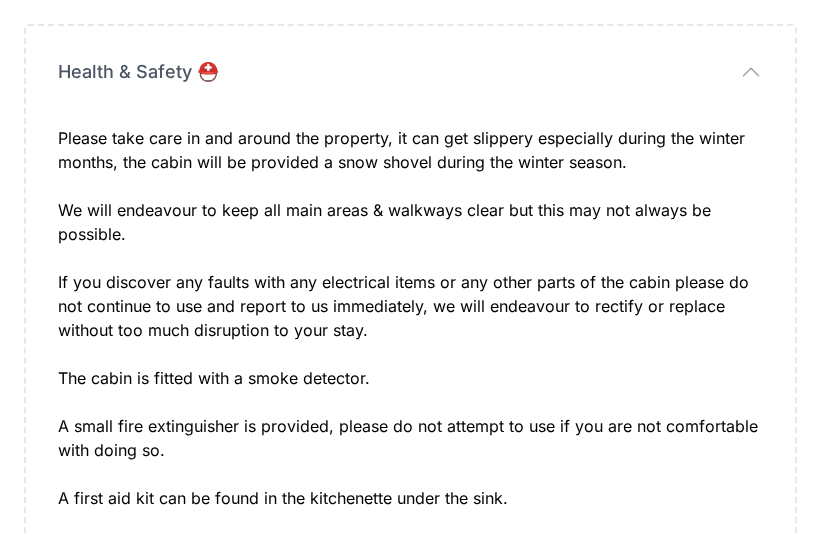 scroll, scrollTop: 200, scrollLeft: 0, axis: vertical 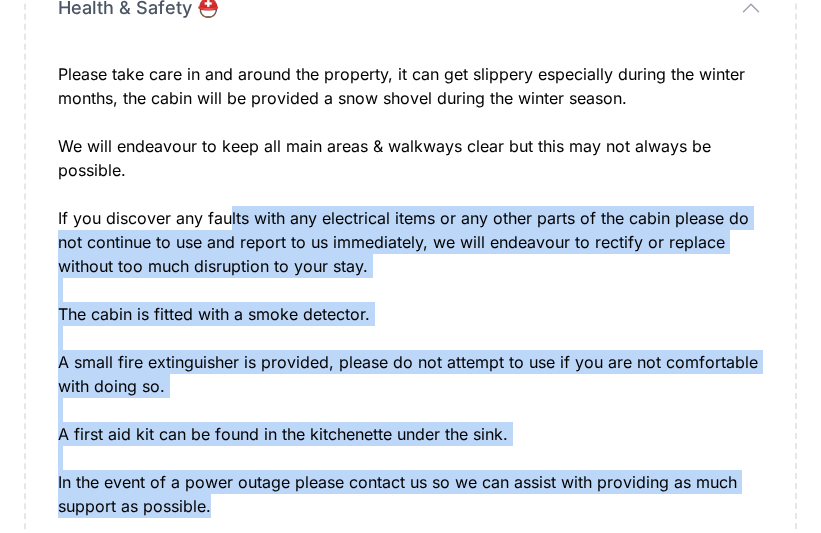 drag, startPoint x: 287, startPoint y: 218, endPoint x: 502, endPoint y: 463, distance: 325.9601 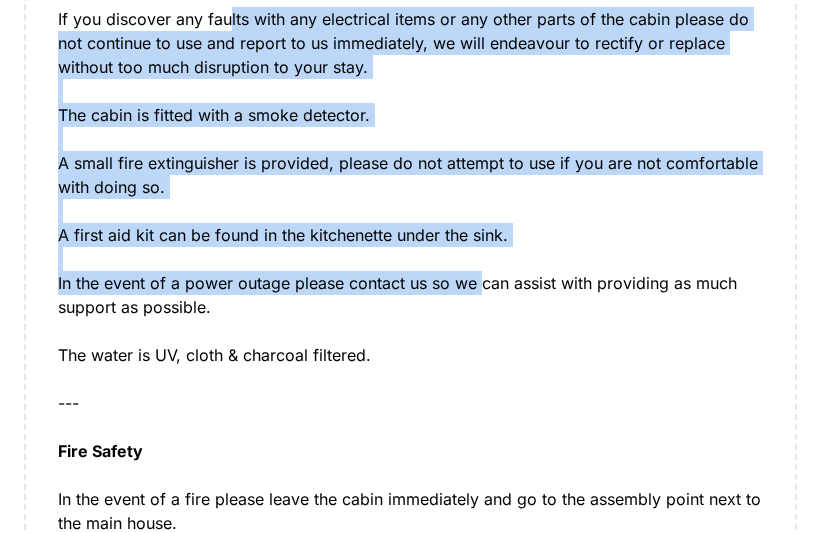 scroll, scrollTop: 400, scrollLeft: 0, axis: vertical 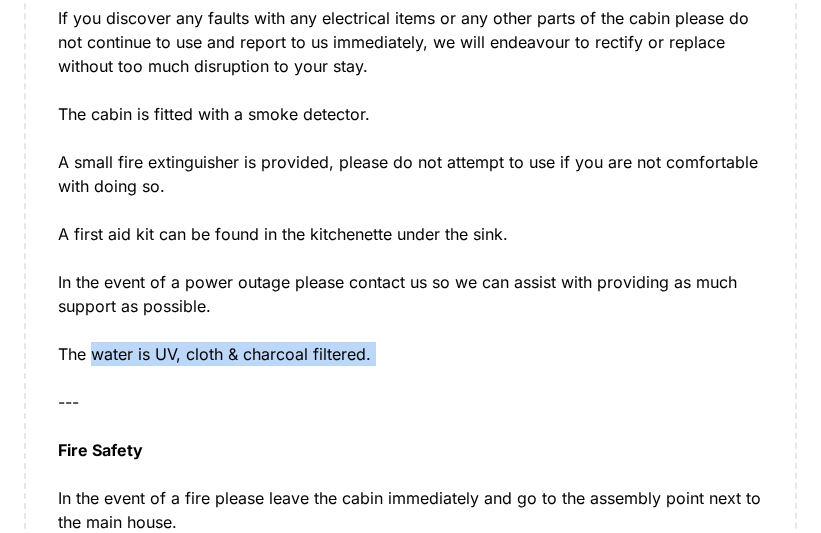 drag, startPoint x: 95, startPoint y: 354, endPoint x: 402, endPoint y: 367, distance: 307.27512 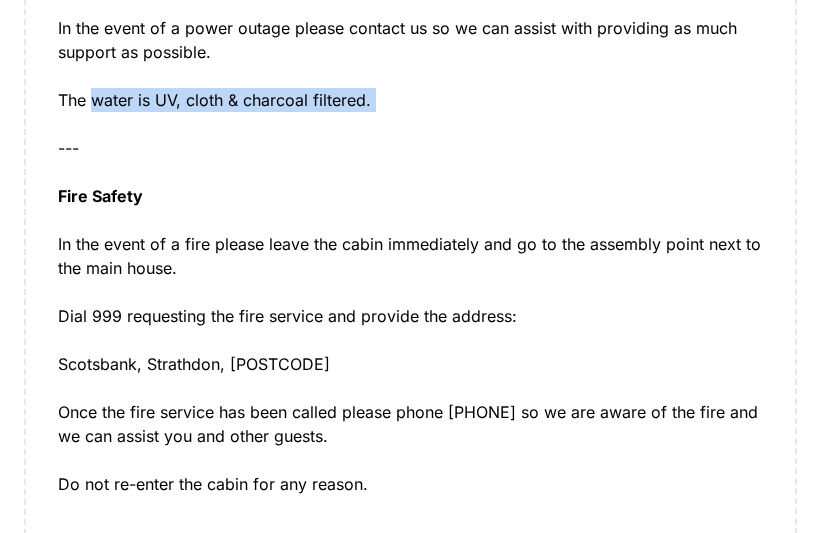 scroll, scrollTop: 700, scrollLeft: 0, axis: vertical 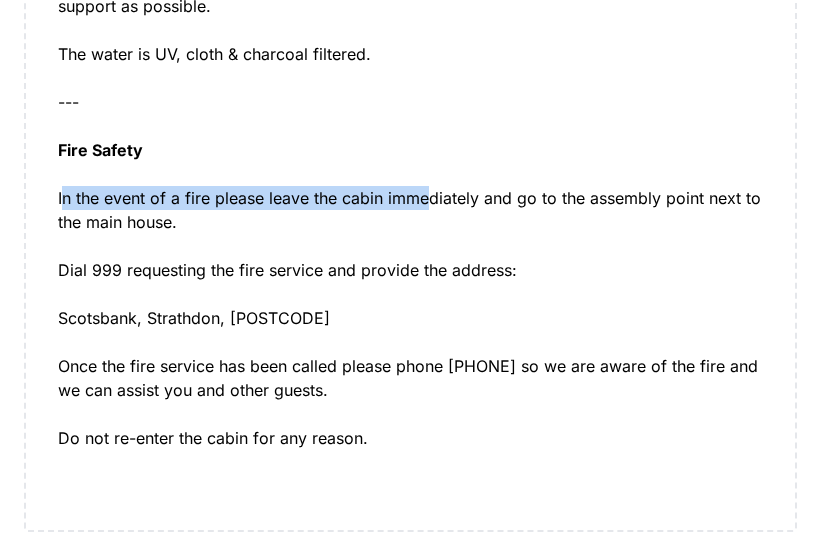 drag, startPoint x: 61, startPoint y: 199, endPoint x: 447, endPoint y: 206, distance: 386.06348 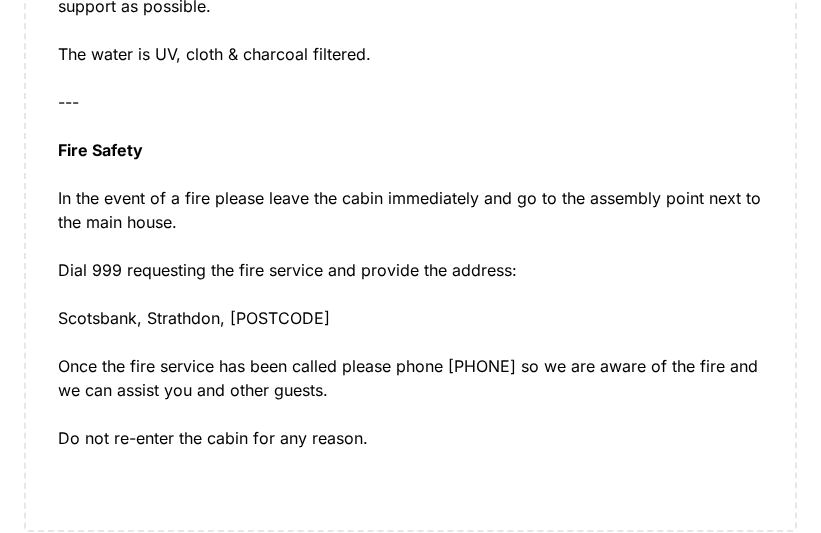 click on "In the event of a fire please leave the cabin immediately and go to the assembly point next to the main house." at bounding box center [410, 222] 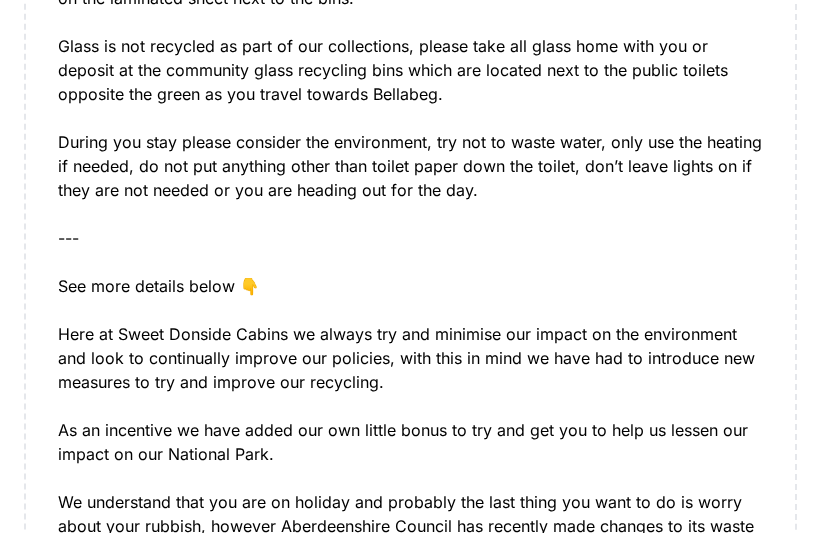 scroll, scrollTop: 1200, scrollLeft: 0, axis: vertical 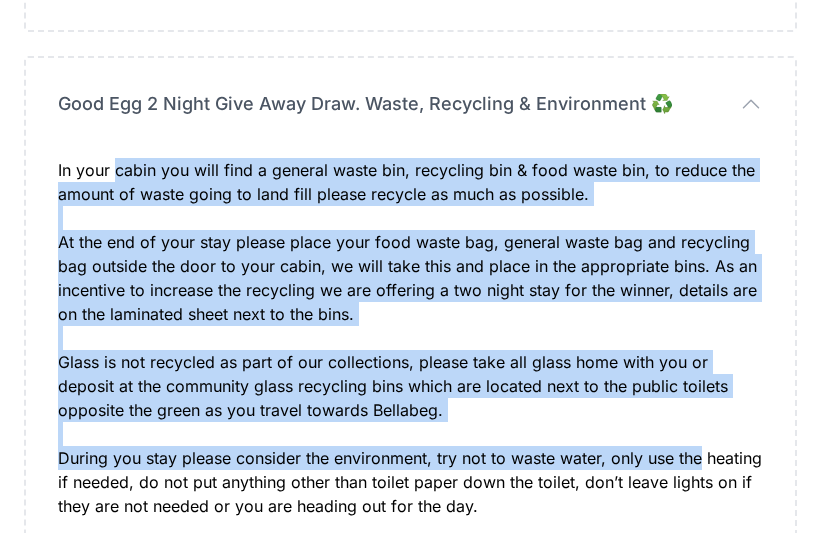 drag, startPoint x: 119, startPoint y: 165, endPoint x: 714, endPoint y: 448, distance: 658.8733 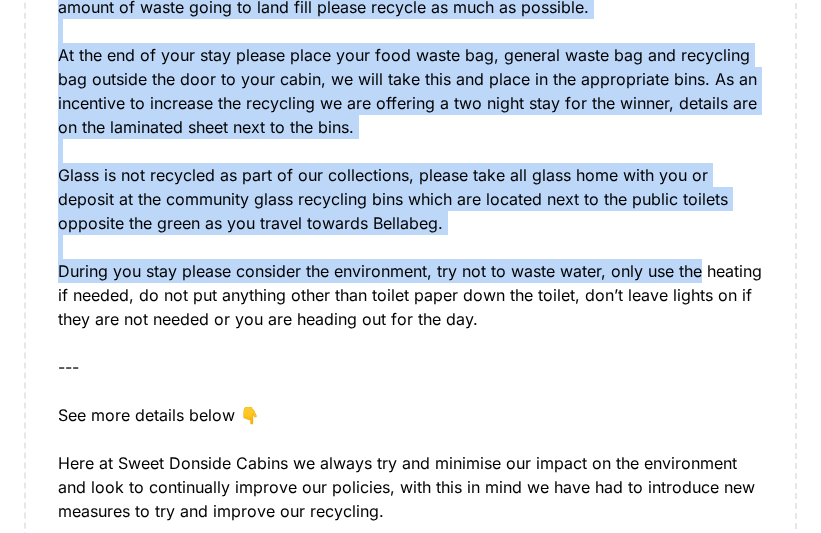 scroll, scrollTop: 1400, scrollLeft: 0, axis: vertical 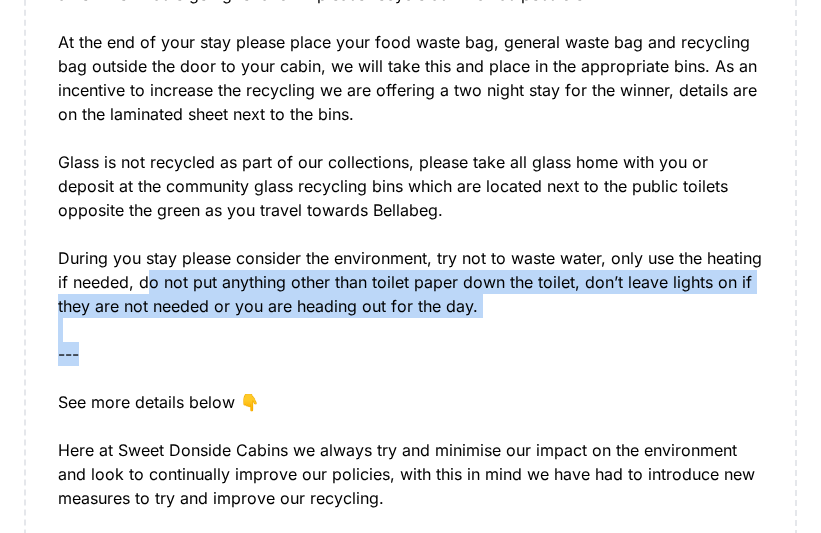 drag, startPoint x: 208, startPoint y: 286, endPoint x: 632, endPoint y: 345, distance: 428.08527 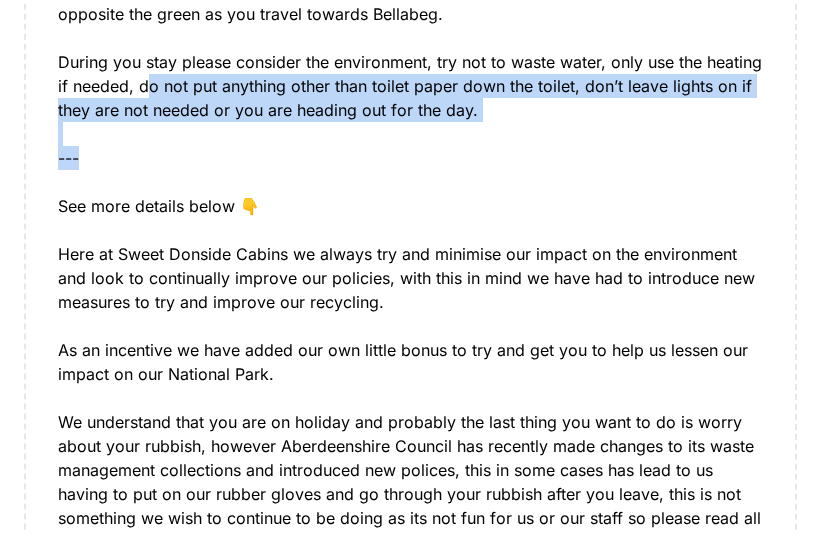 scroll, scrollTop: 1600, scrollLeft: 0, axis: vertical 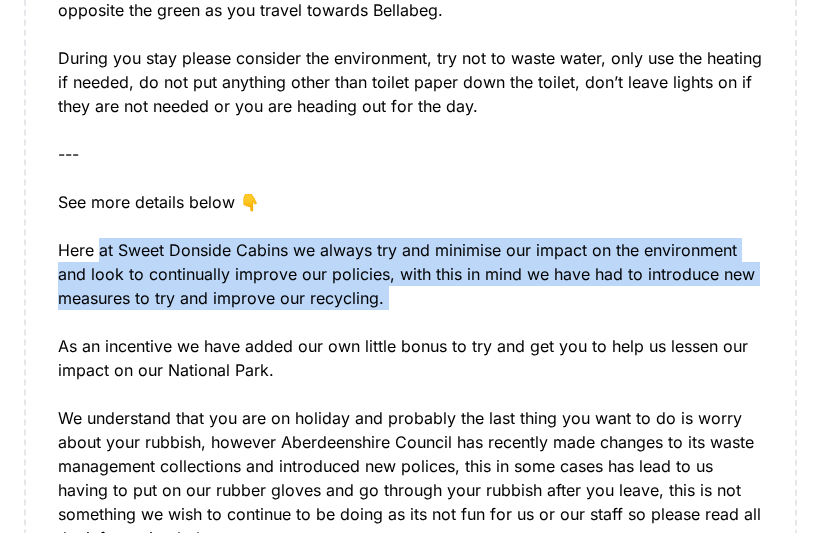 drag, startPoint x: 103, startPoint y: 253, endPoint x: 513, endPoint y: 317, distance: 414.96506 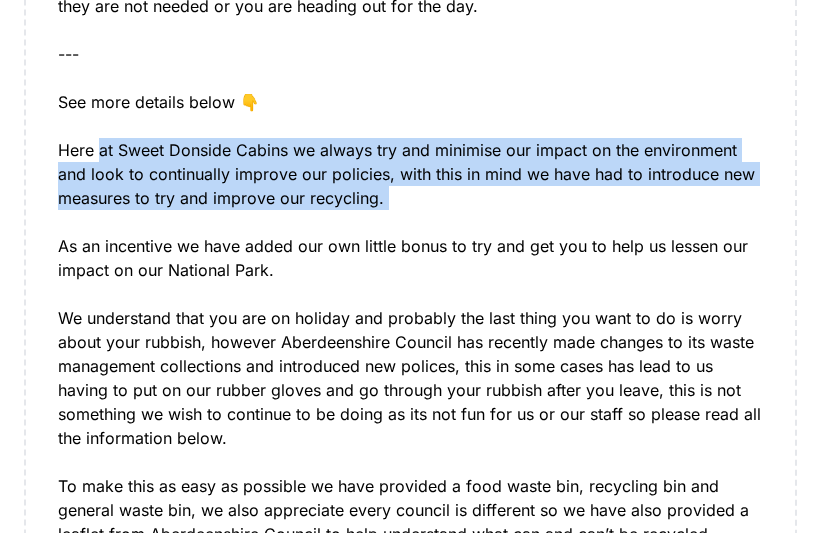 scroll, scrollTop: 1800, scrollLeft: 0, axis: vertical 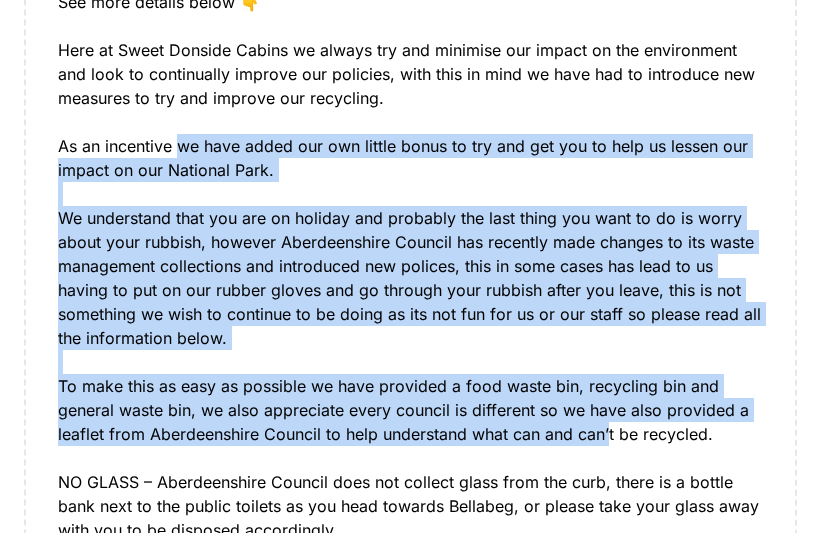 drag, startPoint x: 182, startPoint y: 145, endPoint x: 611, endPoint y: 436, distance: 518.38403 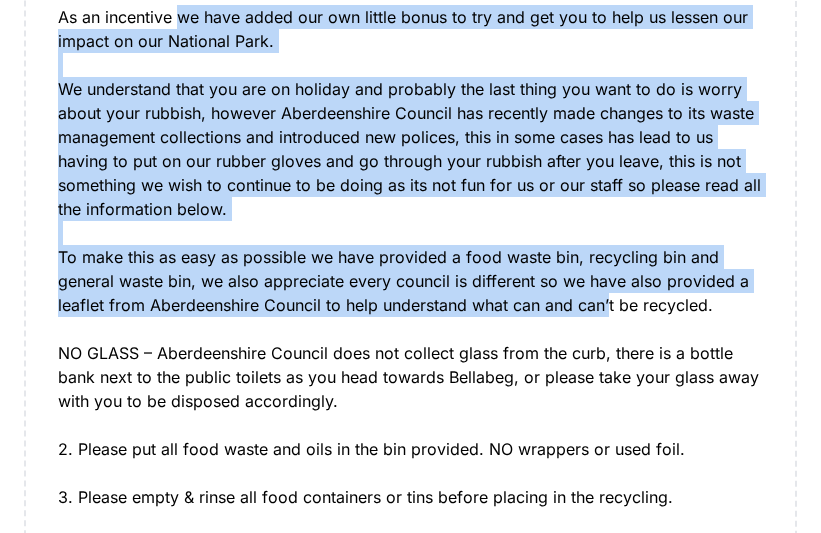 scroll, scrollTop: 2100, scrollLeft: 0, axis: vertical 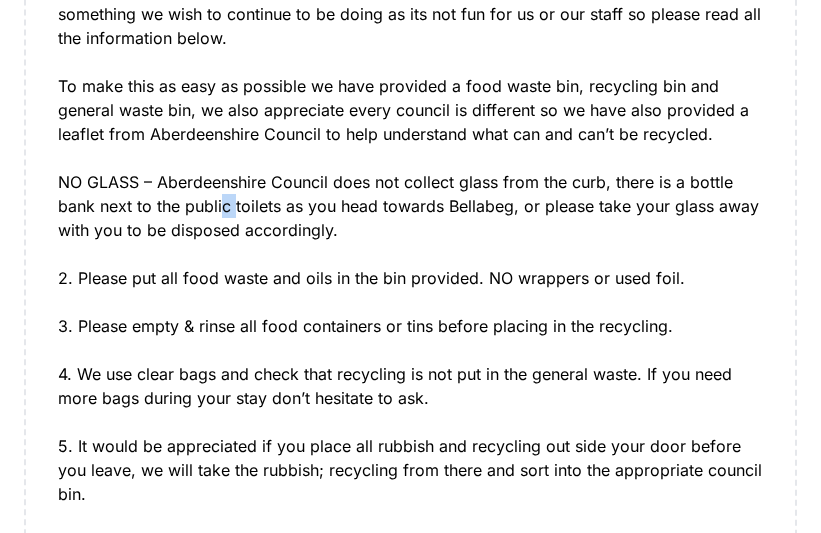 drag, startPoint x: 204, startPoint y: 195, endPoint x: 218, endPoint y: 211, distance: 21.260292 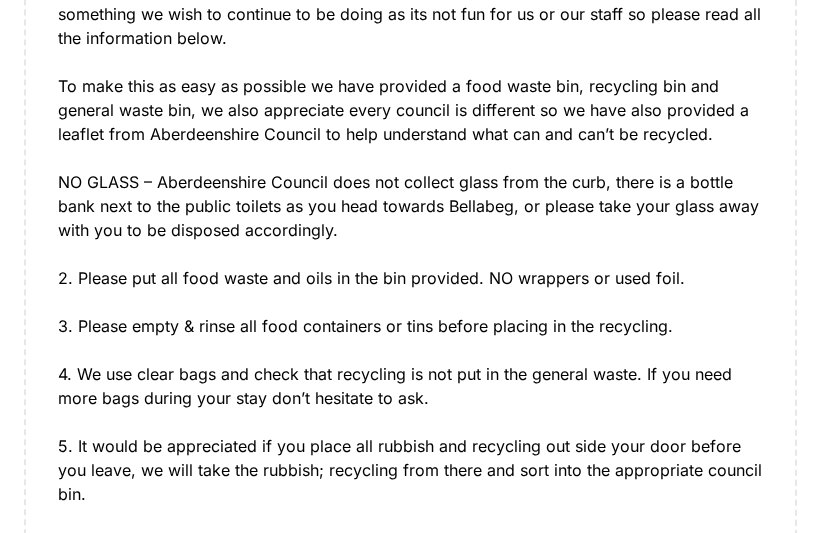 click on "During you stay please consider the environment, try not to waste water, only use the heating if needed, do not put anything other than toilet paper down the toilet, don’t leave lights on if they are not needed or you are heading out for the day. --- See more details below 👇️ Here at Sweet Donside Cabins we always try and minimise our impact on the environment and look to continually improve our policies, with this in mind we have had to introduce new measures to try and improve our recycling. As an incentive we have added our own little bonus to try and get you to help us lessen our impact on our National Park. To make this as easy as possible we have provided a food waste bin, recycling bin and general waste bin, we also appreciate every council is different so we have also provided a leaflet from Aberdeenshire Council to help understand what can and can’t be recycled. 2. Please put all food waste and oils in the bin provided. NO wrappers or used foil. 2 NIGHT STAY DRAW ‘Good Egg’ draw*." at bounding box center (410, 398) 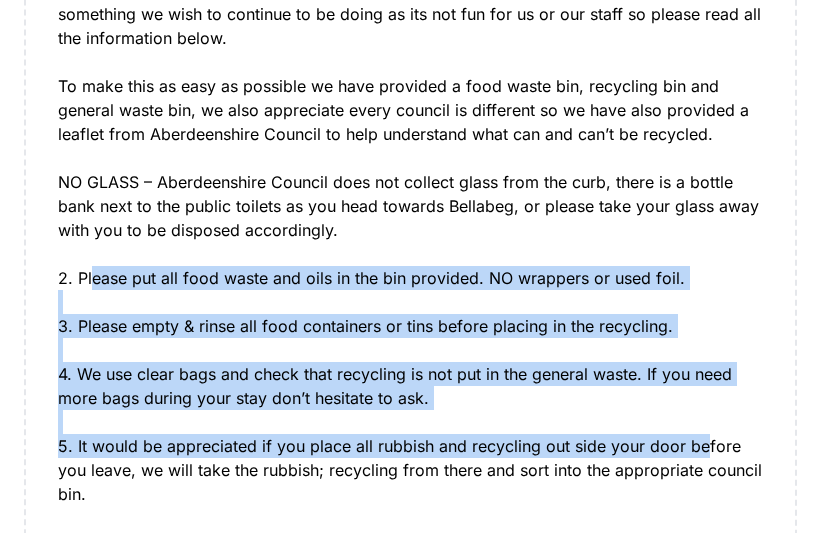 drag, startPoint x: 95, startPoint y: 277, endPoint x: 704, endPoint y: 434, distance: 628.91174 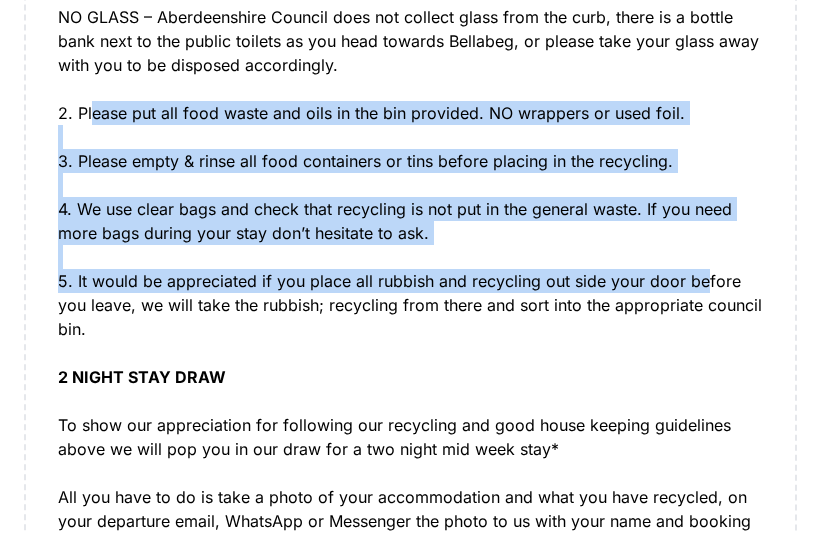 scroll, scrollTop: 2300, scrollLeft: 0, axis: vertical 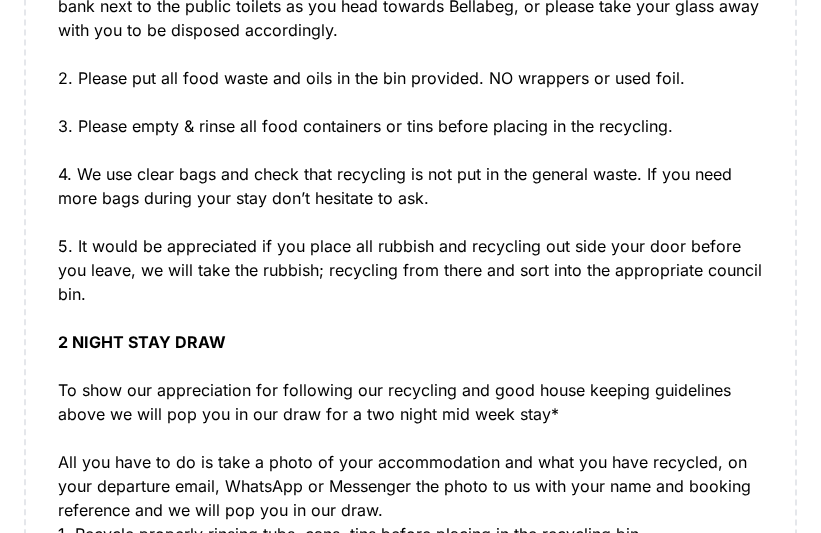 click on "During you stay please consider the environment, try not to waste water, only use the heating if needed, do not put anything other than toilet paper down the toilet, don’t leave lights on if they are not needed or you are heading out for the day. --- See more details below 👇️ Here at Sweet Donside Cabins we always try and minimise our impact on the environment and look to continually improve our policies, with this in mind we have had to introduce new measures to try and improve our recycling. As an incentive we have added our own little bonus to try and get you to help us lessen our impact on our National Park. To make this as easy as possible we have provided a food waste bin, recycling bin and general waste bin, we also appreciate every council is different so we have also provided a leaflet from Aberdeenshire Council to help understand what can and can’t be recycled. 2. Please put all food waste and oils in the bin provided. NO wrappers or used foil. 2 NIGHT STAY DRAW ‘Good Egg’ draw*." at bounding box center [410, 198] 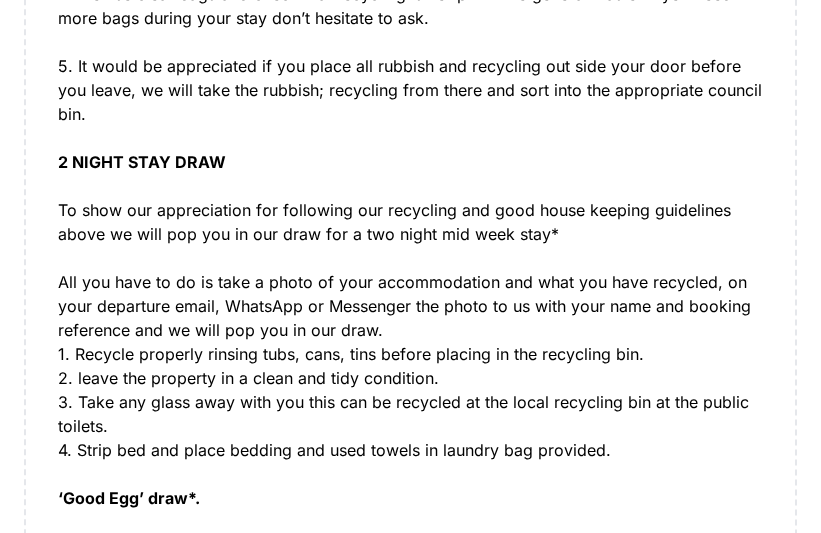 scroll, scrollTop: 2500, scrollLeft: 0, axis: vertical 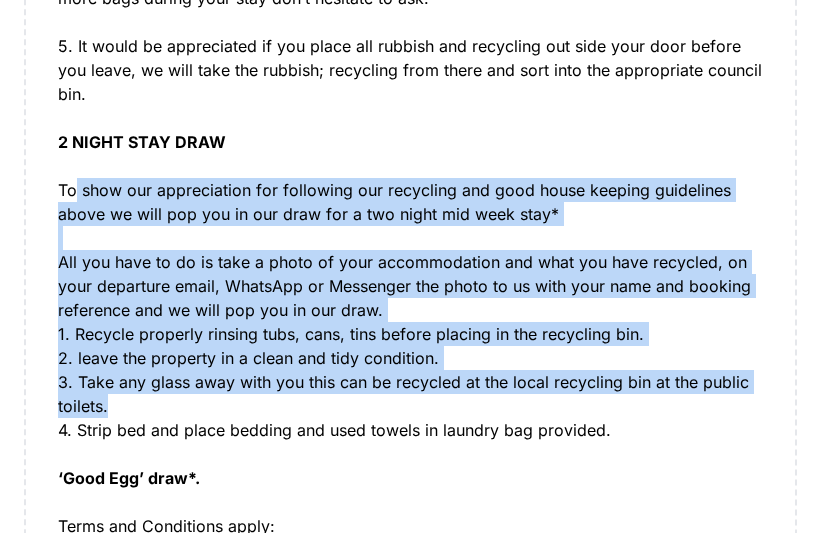 drag, startPoint x: 73, startPoint y: 198, endPoint x: 397, endPoint y: 405, distance: 384.48016 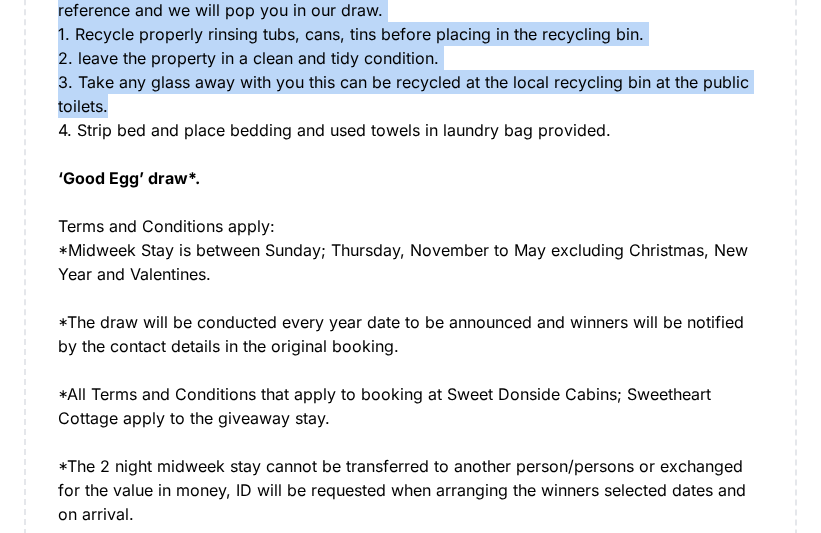 scroll, scrollTop: 2900, scrollLeft: 0, axis: vertical 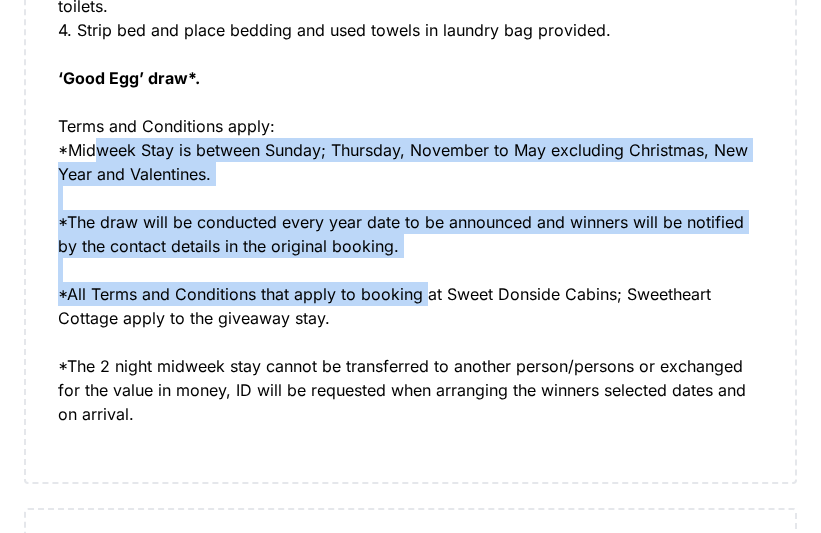 drag, startPoint x: 98, startPoint y: 145, endPoint x: 424, endPoint y: 293, distance: 358.02234 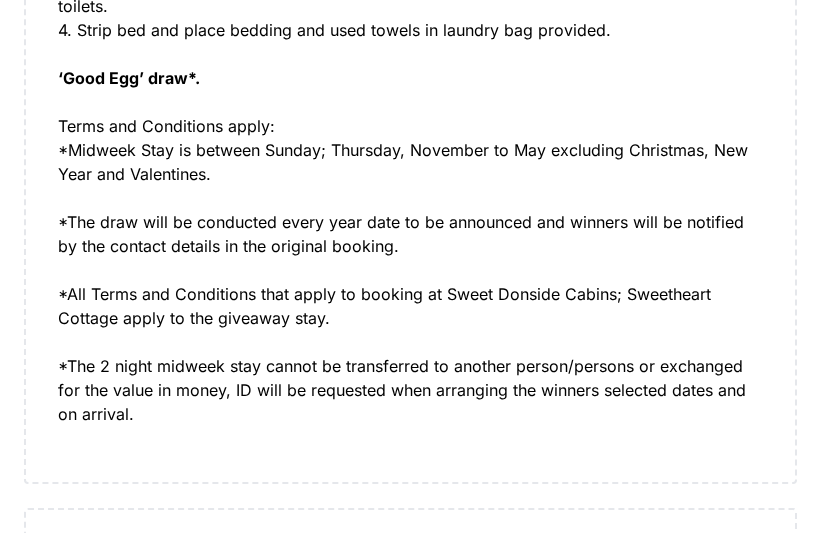 click on "During you stay please consider the environment, try not to waste water, only use the heating if needed, do not put anything other than toilet paper down the toilet, don’t leave lights on if they are not needed or you are heading out for the day. --- See more details below 👇️ Here at Sweet Donside Cabins we always try and minimise our impact on the environment and look to continually improve our policies, with this in mind we have had to introduce new measures to try and improve our recycling. As an incentive we have added our own little bonus to try and get you to help us lessen our impact on our National Park. To make this as easy as possible we have provided a food waste bin, recycling bin and general waste bin, we also appreciate every council is different so we have also provided a leaflet from Aberdeenshire Council to help understand what can and can’t be recycled. 2. Please put all food waste and oils in the bin provided. NO wrappers or used foil. 2 NIGHT STAY DRAW ‘Good Egg’ draw*." at bounding box center (410, -402) 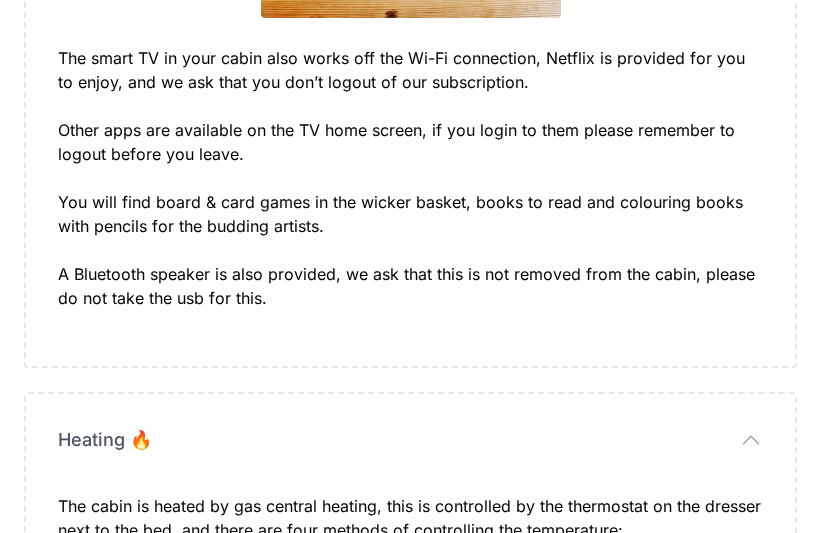 scroll, scrollTop: 3700, scrollLeft: 0, axis: vertical 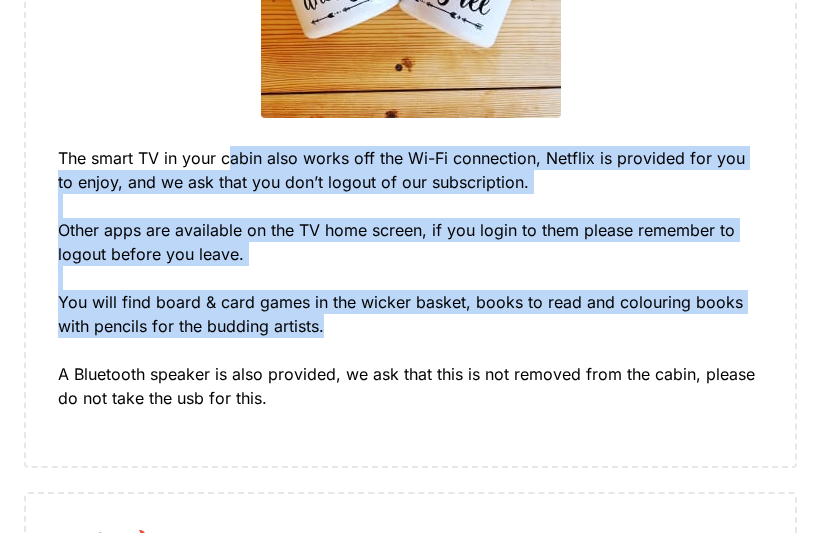 drag, startPoint x: 227, startPoint y: 156, endPoint x: 347, endPoint y: 337, distance: 217.16583 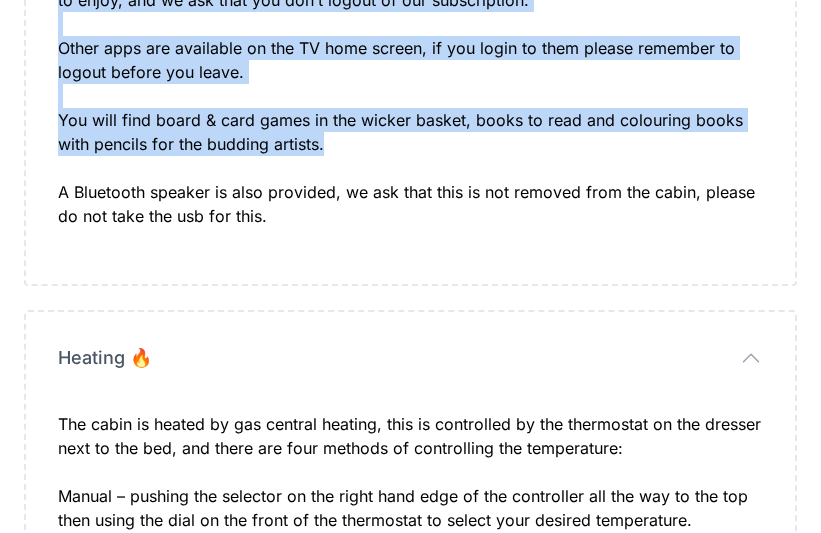 scroll, scrollTop: 3900, scrollLeft: 0, axis: vertical 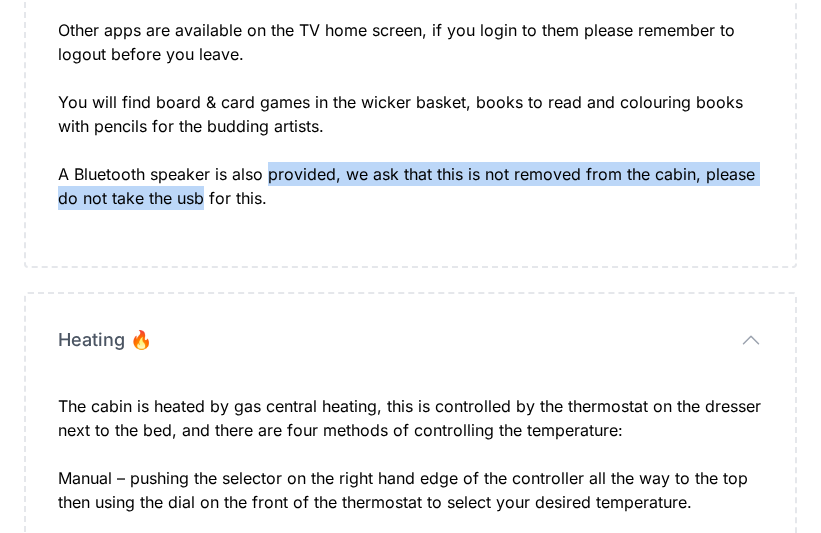 drag, startPoint x: 433, startPoint y: 170, endPoint x: 210, endPoint y: 194, distance: 224.28777 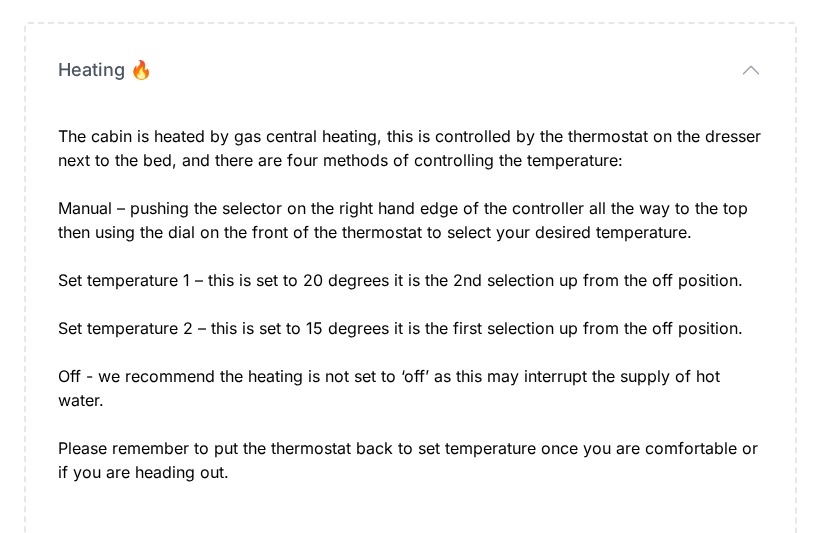 scroll, scrollTop: 4200, scrollLeft: 0, axis: vertical 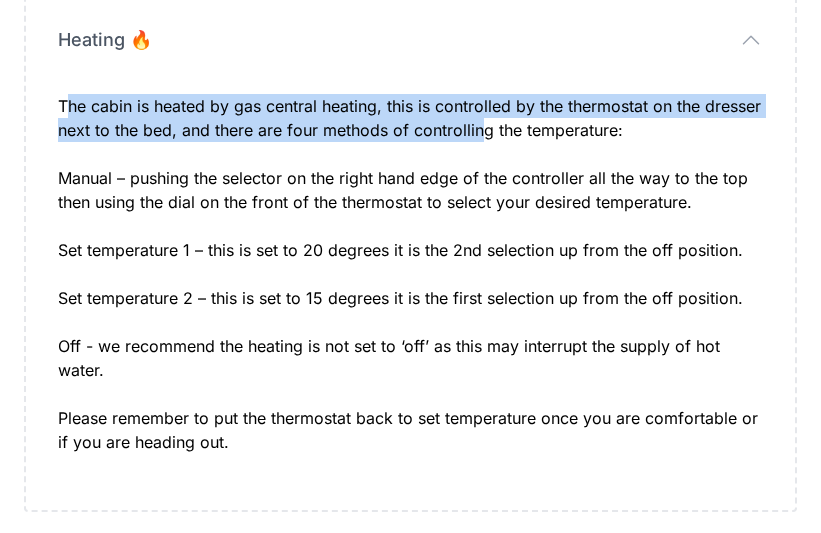 drag, startPoint x: 135, startPoint y: 109, endPoint x: 570, endPoint y: 141, distance: 436.1754 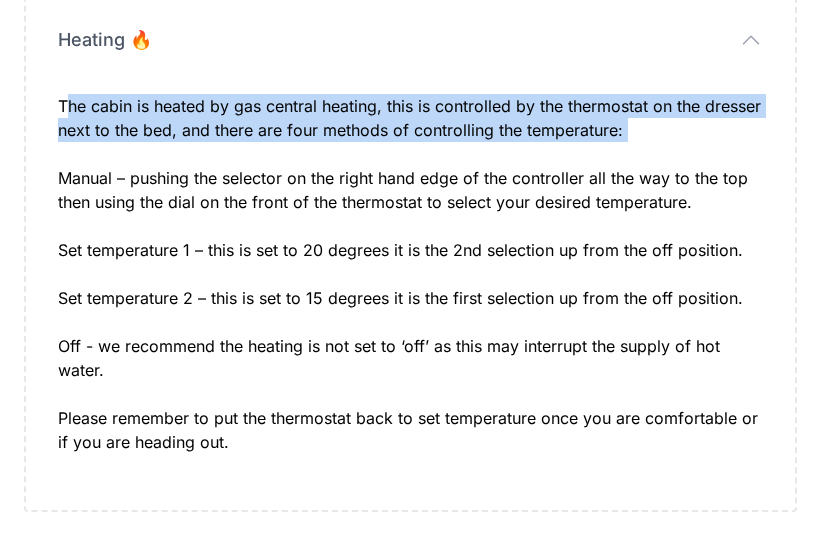 click on "The cabin is heated by gas central heating, this is controlled by the thermostat on the dresser next to the bed, and there are four methods of controlling the temperature:" at bounding box center [410, 130] 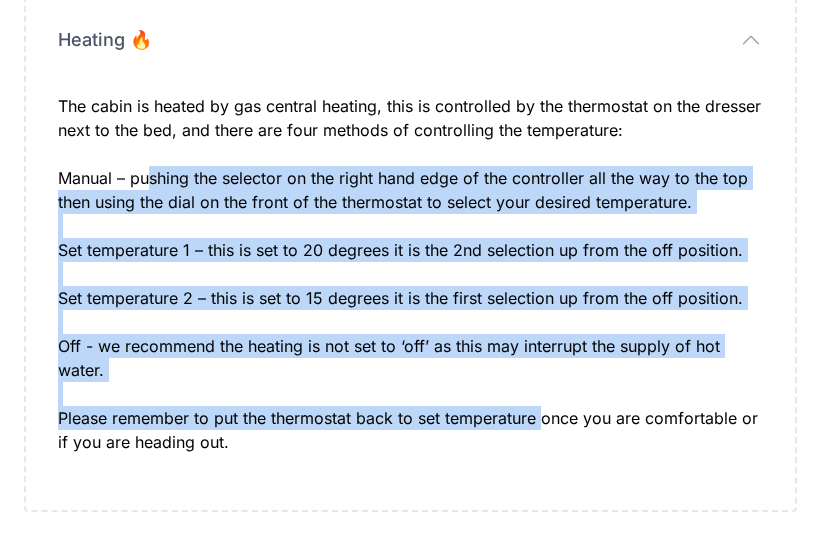 drag, startPoint x: 147, startPoint y: 174, endPoint x: 557, endPoint y: 417, distance: 476.6015 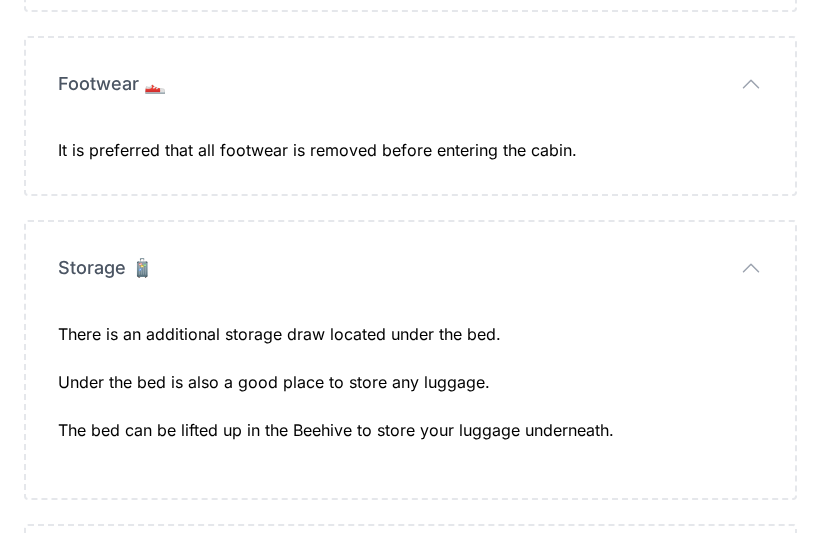 scroll, scrollTop: 4800, scrollLeft: 0, axis: vertical 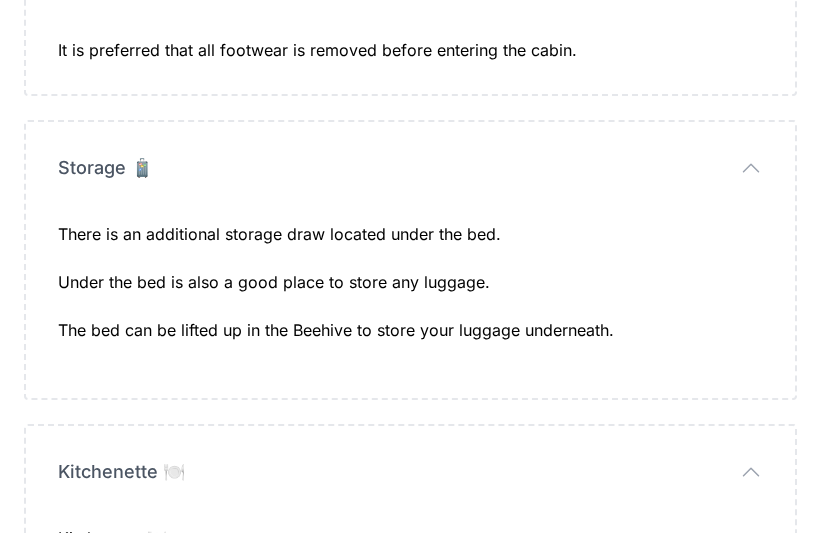 drag, startPoint x: 370, startPoint y: 237, endPoint x: 669, endPoint y: 333, distance: 314.03345 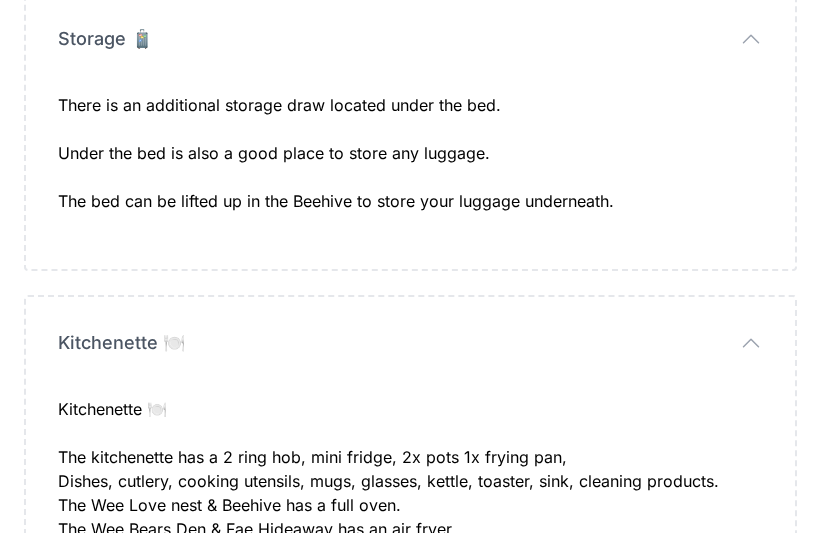 scroll, scrollTop: 5100, scrollLeft: 0, axis: vertical 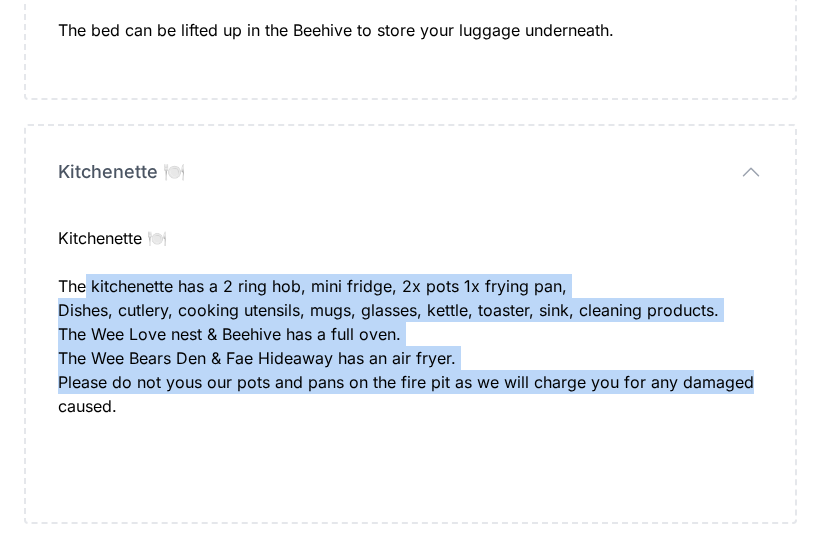 drag, startPoint x: 88, startPoint y: 292, endPoint x: 772, endPoint y: 377, distance: 689.26117 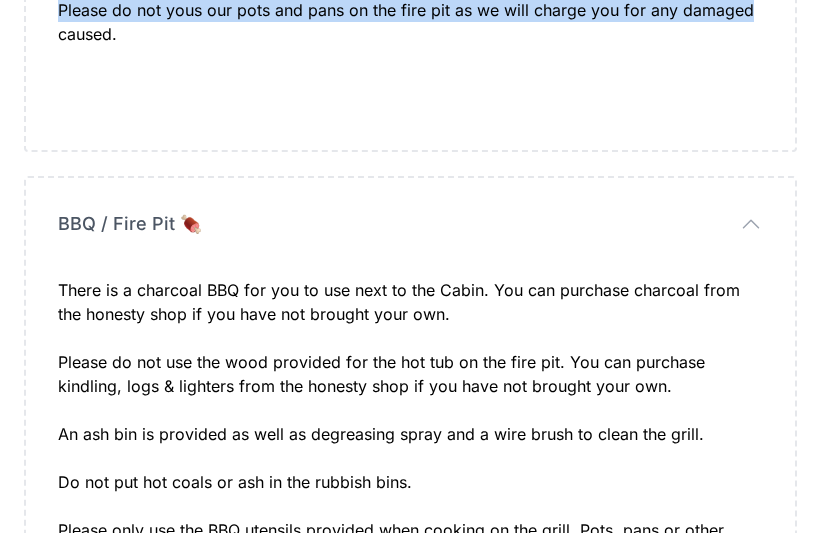 scroll, scrollTop: 5600, scrollLeft: 0, axis: vertical 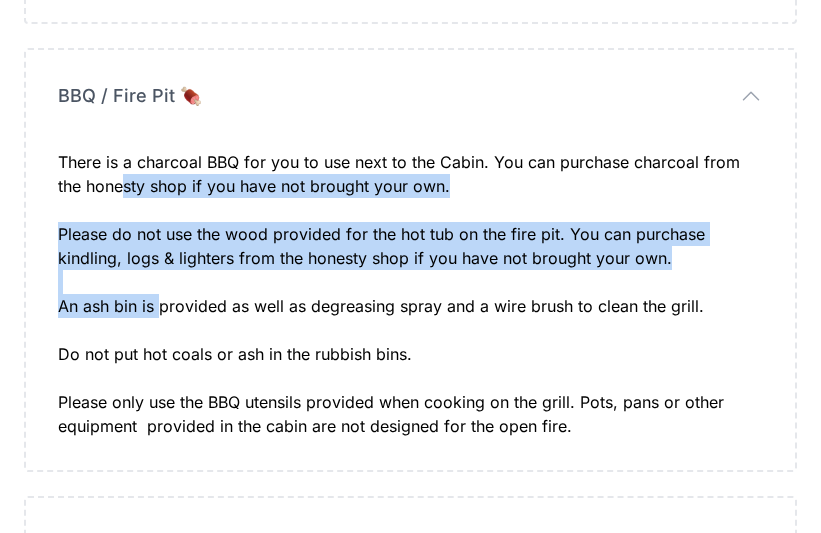 drag, startPoint x: 129, startPoint y: 190, endPoint x: 158, endPoint y: 295, distance: 108.93117 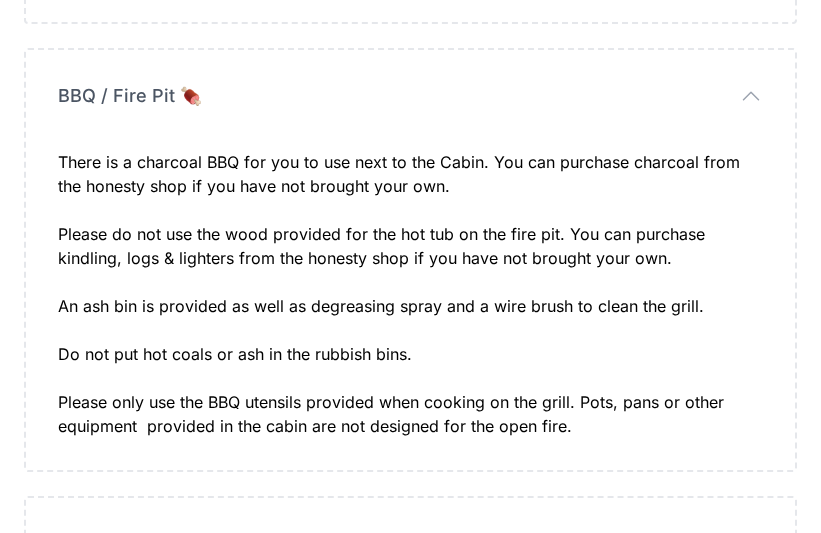 click on "An ash bin is provided as well as degreasing spray and a wire brush to clean the grill." at bounding box center [410, 318] 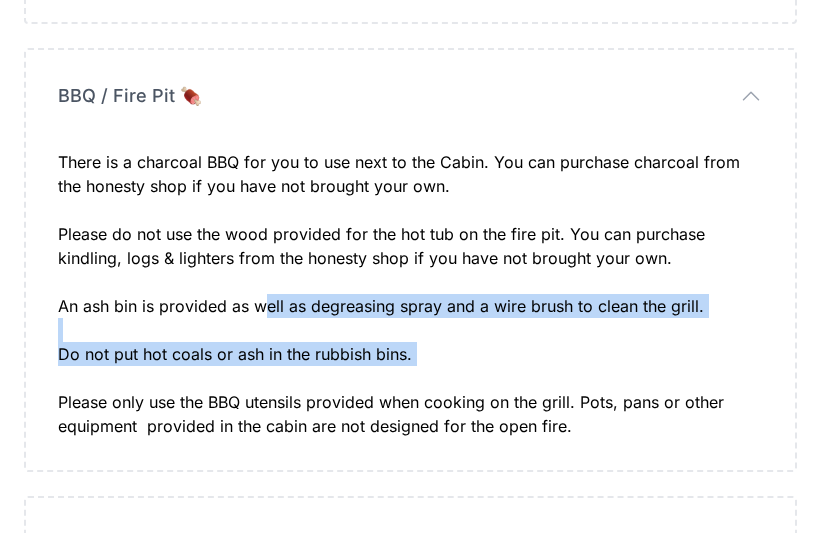drag, startPoint x: 455, startPoint y: 305, endPoint x: 290, endPoint y: 370, distance: 177.34148 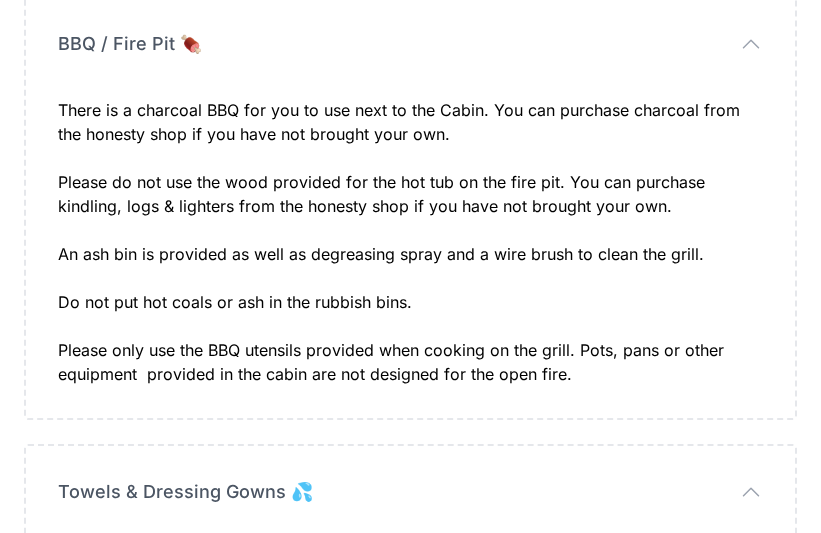 scroll, scrollTop: 5700, scrollLeft: 0, axis: vertical 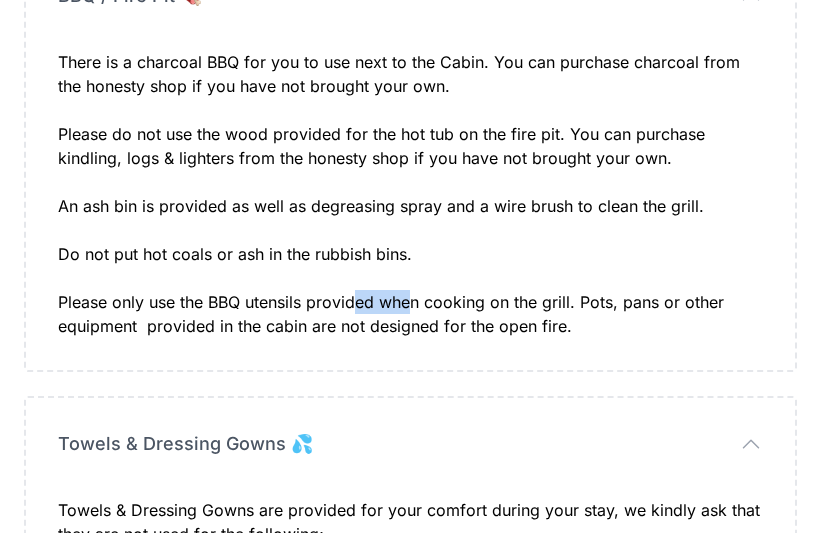 drag, startPoint x: 356, startPoint y: 298, endPoint x: 420, endPoint y: 299, distance: 64.00781 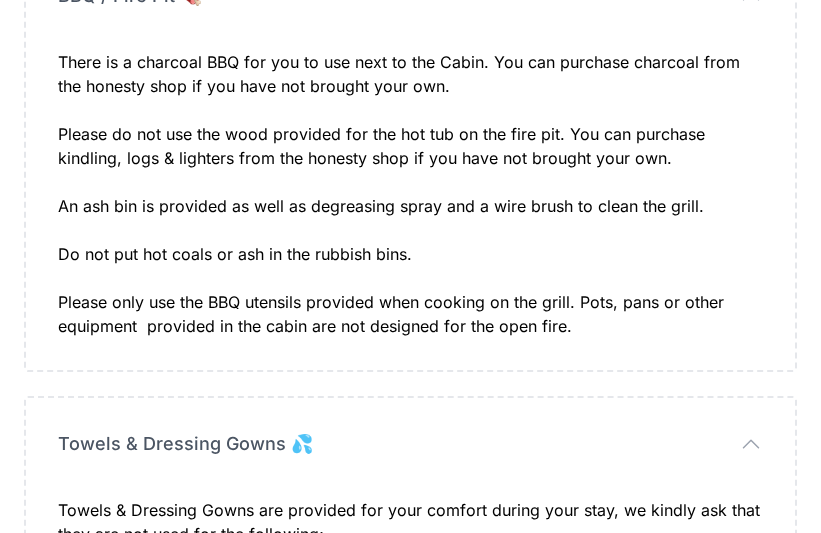 click on "Please only use the BBQ utensils provided when cooking on the grill. Pots, pans or other equipment  provided in the cabin are not designed for the open fire." at bounding box center (410, 314) 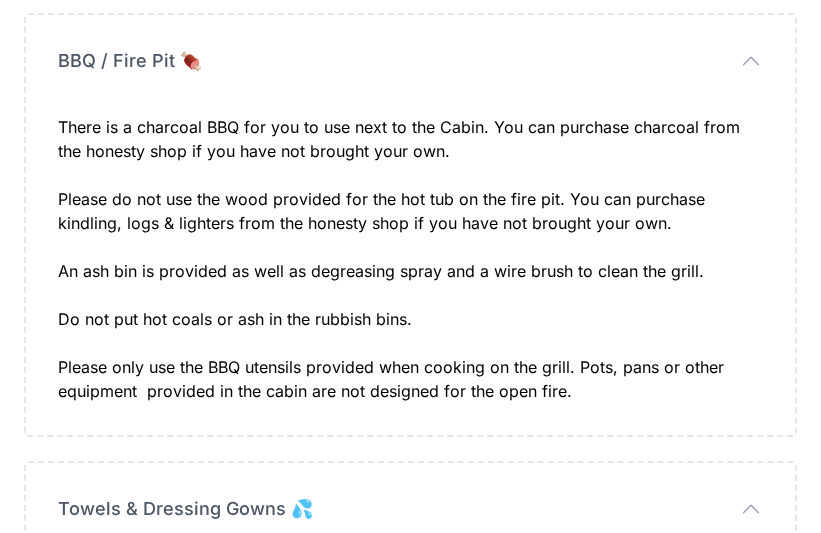scroll, scrollTop: 5600, scrollLeft: 0, axis: vertical 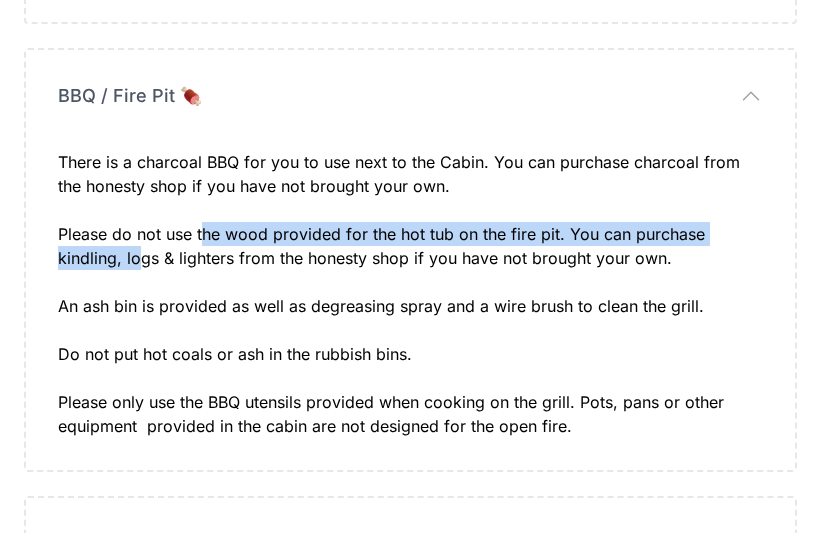 drag, startPoint x: 208, startPoint y: 230, endPoint x: 137, endPoint y: 261, distance: 77.47257 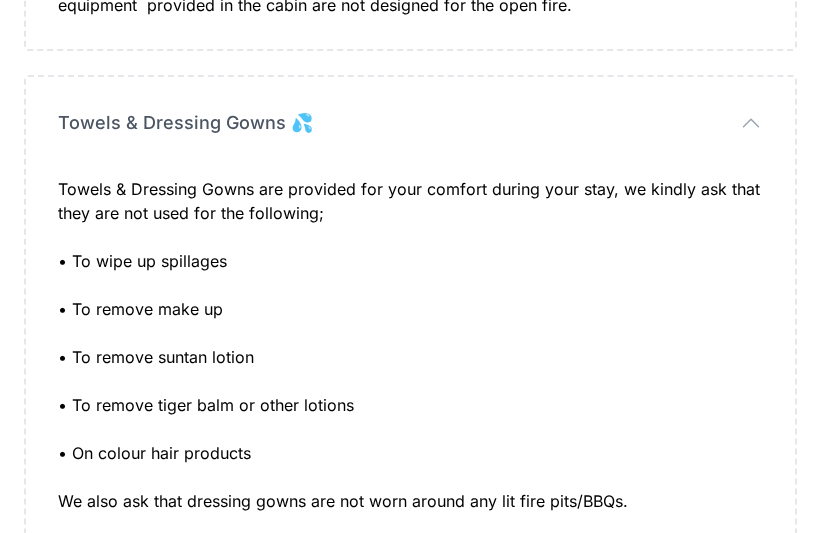 scroll, scrollTop: 6100, scrollLeft: 0, axis: vertical 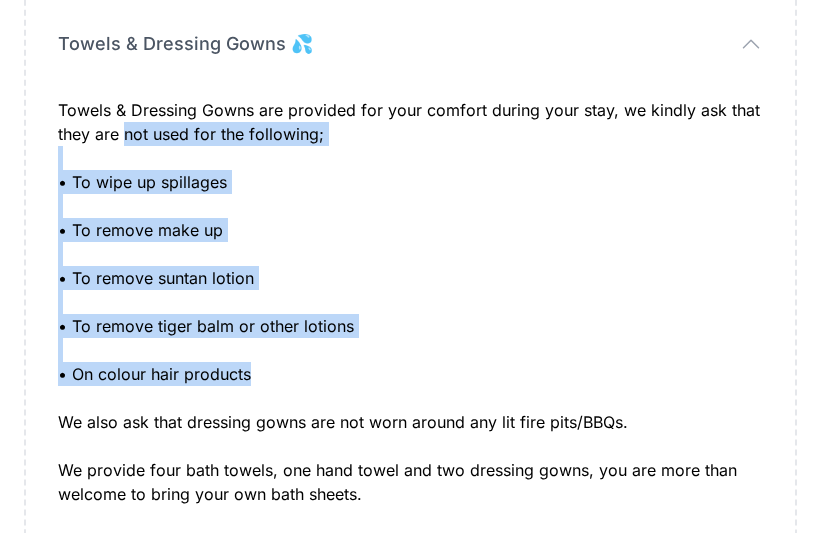 drag, startPoint x: 279, startPoint y: 115, endPoint x: 273, endPoint y: 334, distance: 219.08218 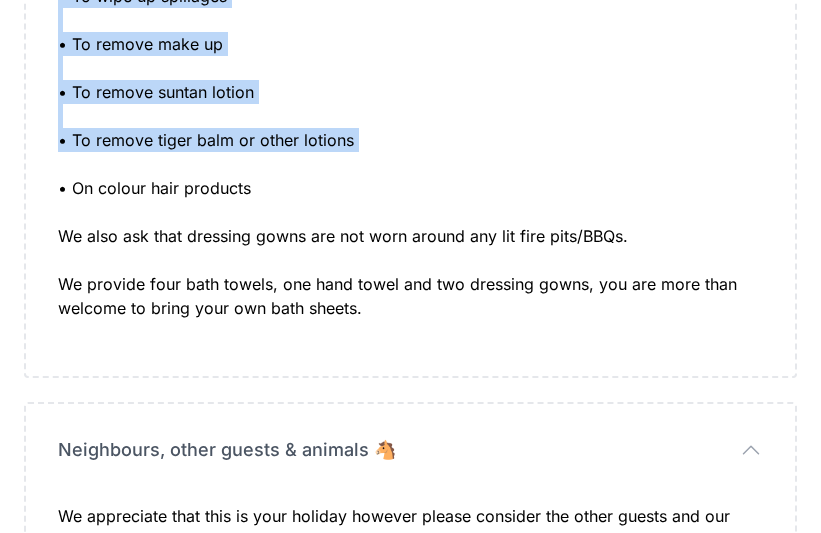scroll, scrollTop: 6300, scrollLeft: 0, axis: vertical 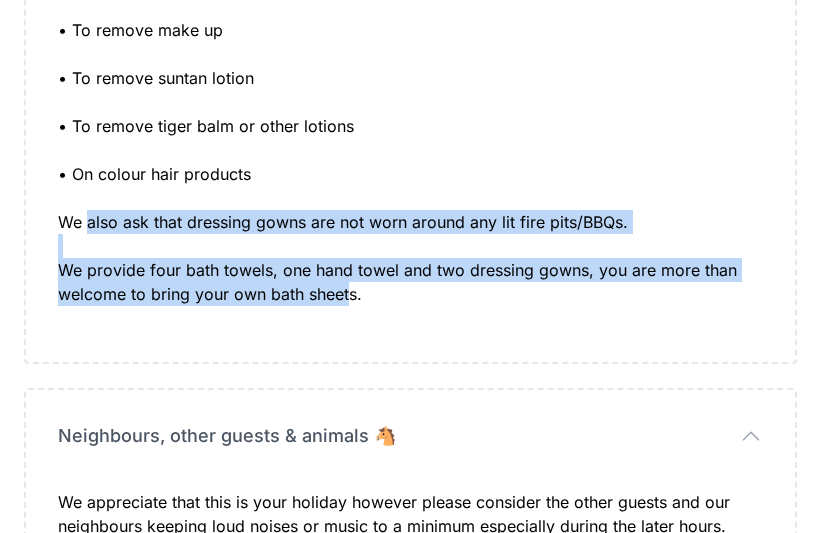 drag, startPoint x: 92, startPoint y: 214, endPoint x: 353, endPoint y: 293, distance: 272.69397 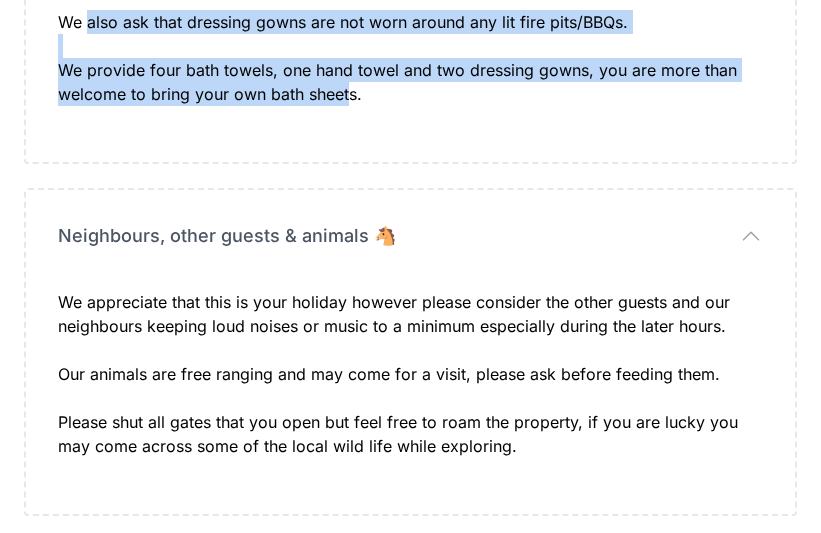 scroll, scrollTop: 6600, scrollLeft: 0, axis: vertical 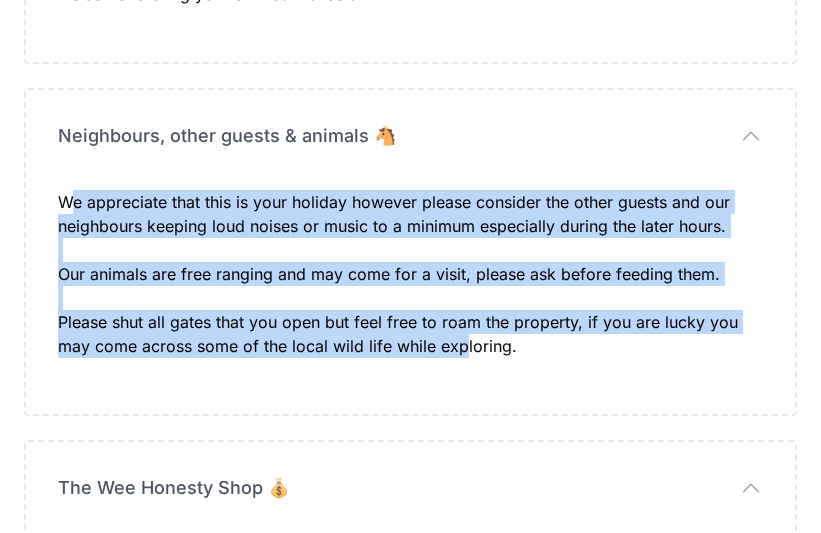 drag, startPoint x: 69, startPoint y: 188, endPoint x: 460, endPoint y: 355, distance: 425.17056 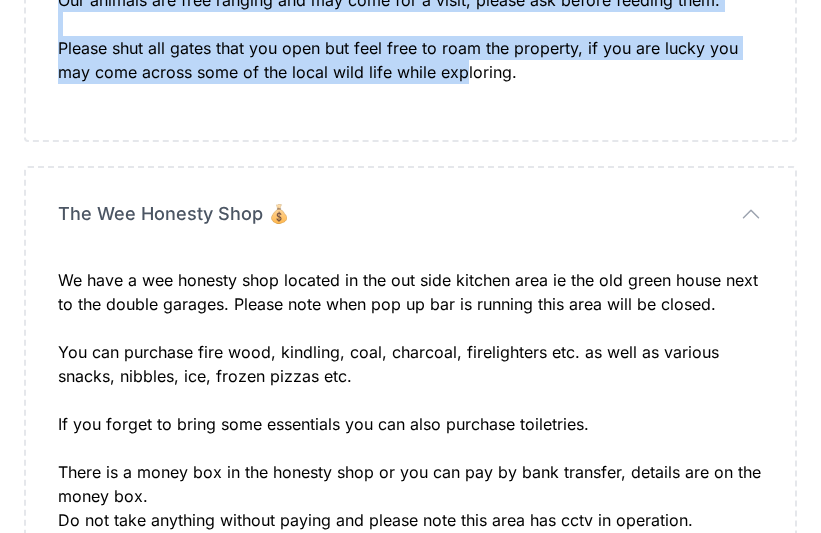 scroll, scrollTop: 6900, scrollLeft: 0, axis: vertical 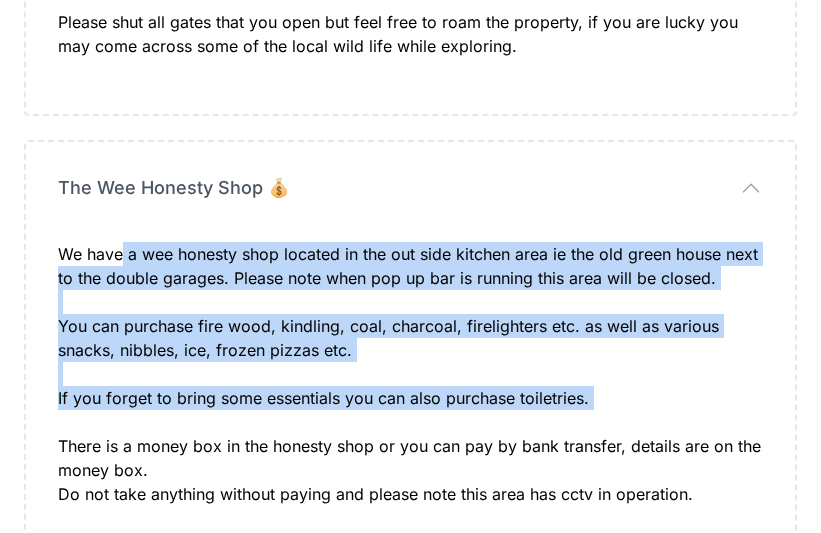 drag, startPoint x: 122, startPoint y: 256, endPoint x: 588, endPoint y: 413, distance: 491.73672 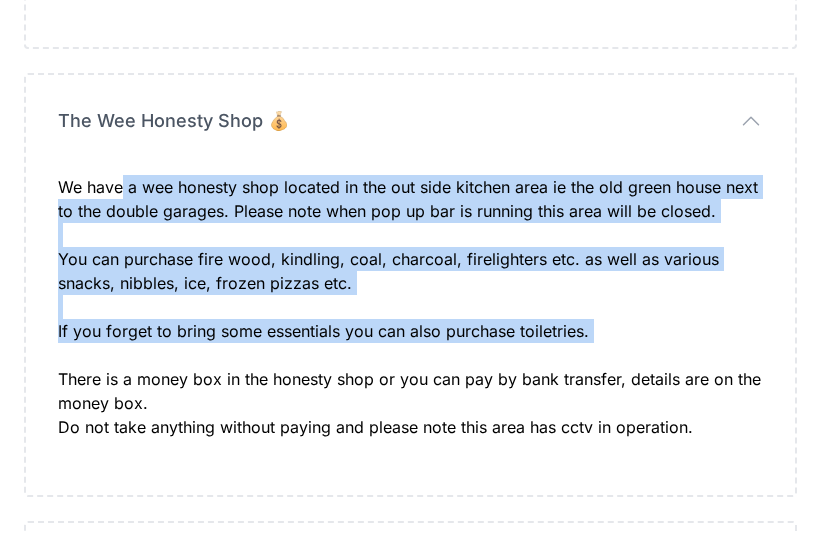 scroll, scrollTop: 7000, scrollLeft: 0, axis: vertical 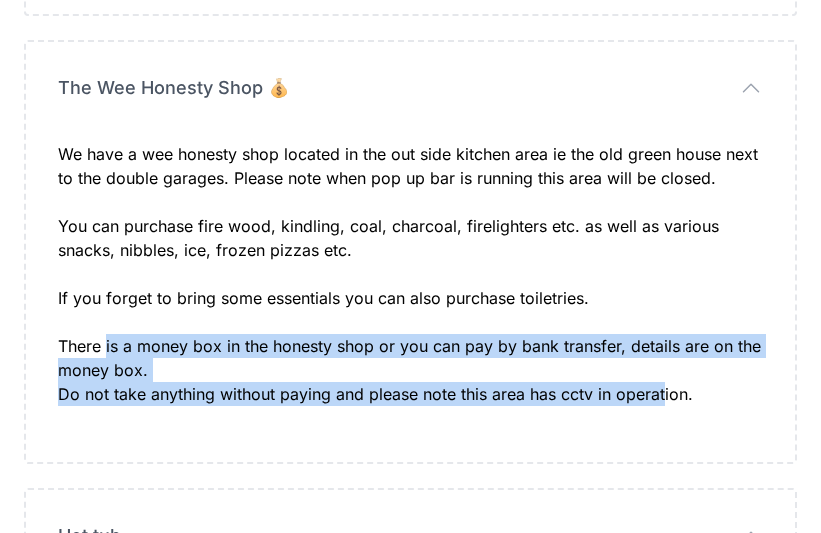 drag, startPoint x: 106, startPoint y: 349, endPoint x: 663, endPoint y: 394, distance: 558.8148 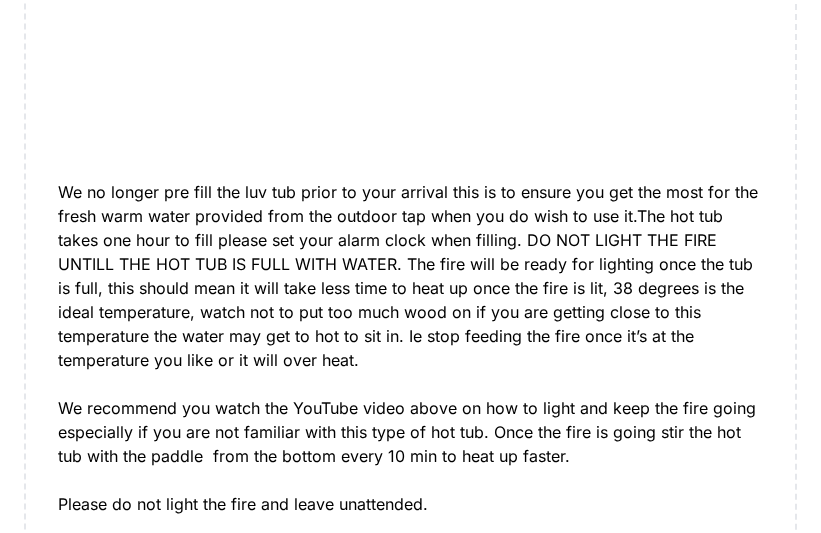 scroll, scrollTop: 7900, scrollLeft: 0, axis: vertical 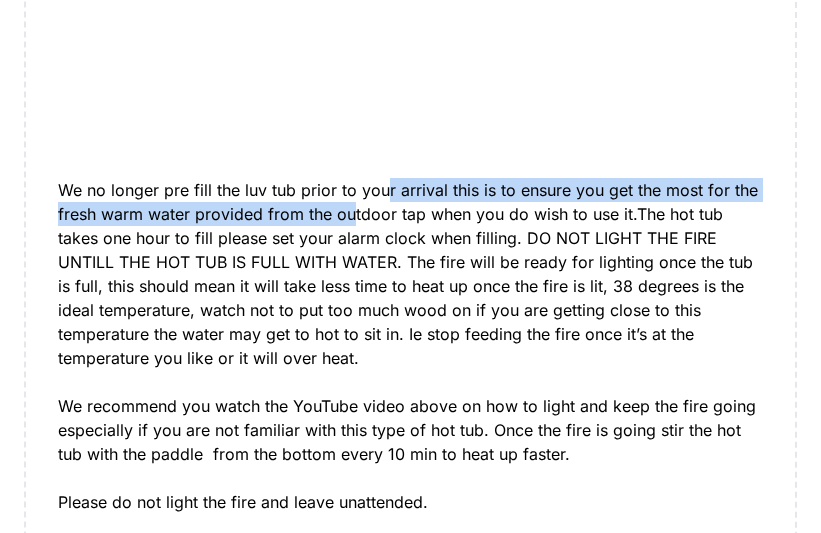 drag, startPoint x: 392, startPoint y: 196, endPoint x: 351, endPoint y: 224, distance: 49.648766 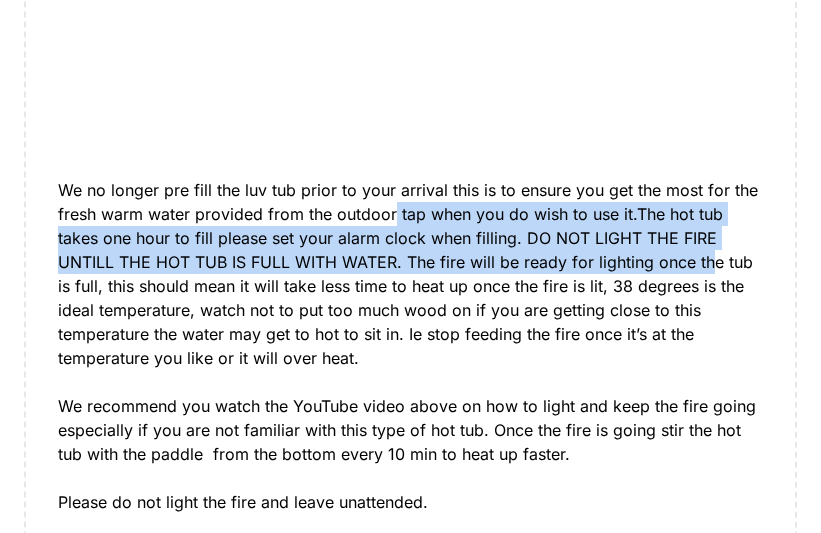 drag, startPoint x: 421, startPoint y: 218, endPoint x: 663, endPoint y: 272, distance: 247.95161 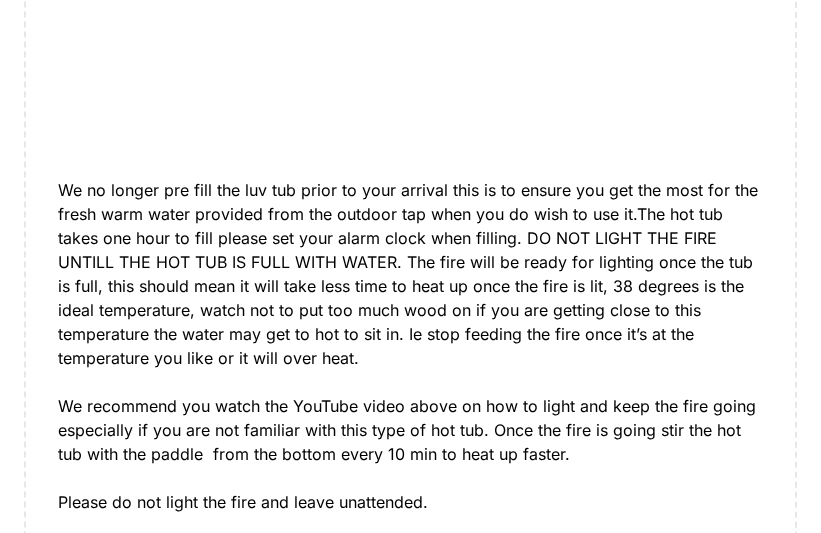 click on "Wood Fired Luv Tub
We no longer pre fill the luv tub prior to your arrival this is to ensure you get the most for the fresh warm water provided from the outdoor tap when you do wish to use it.The hot tub takes one hour to fill please set your alarm clock when filling. DO NOT LIGHT THE FIRE UNTILL THE HOT TUB IS FULL WITH WATER. The fire will be ready for lighting once the tub is full, this should mean it will take less time to heat up once the fire is lit, 38 degrees is the ideal temperature, watch not to put too much wood on if you are getting close to this temperature the water may get to hot to sit in. Ie stop feeding the fire once it’s at the temperature you like or it will over heat.  We recommend you watch the YouTube video above on how to light and keep the fire going especially if you are not familiar with this type of hot tub. Once the fire is going stir the hot tub with the paddle  from the bottom every 10 min to heat up faster. Please do not light the fire and leave unattended." at bounding box center [410, 486] 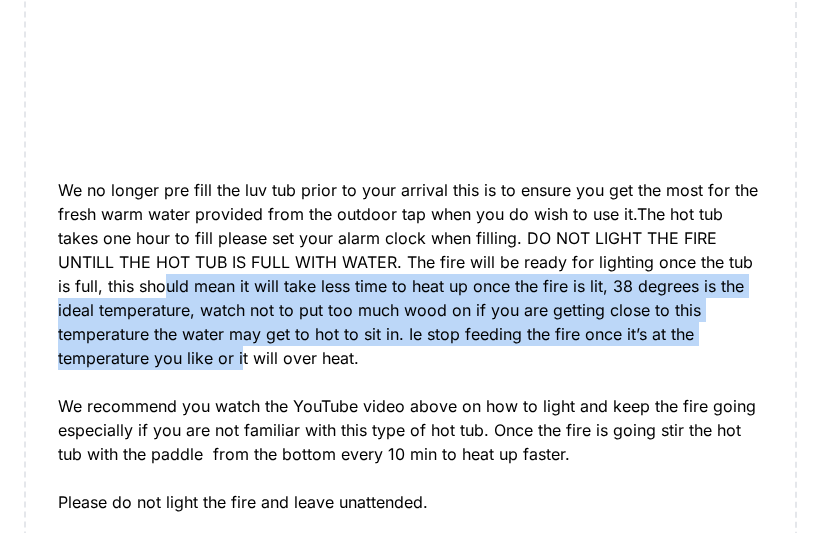 drag, startPoint x: 164, startPoint y: 285, endPoint x: 249, endPoint y: 353, distance: 108.85311 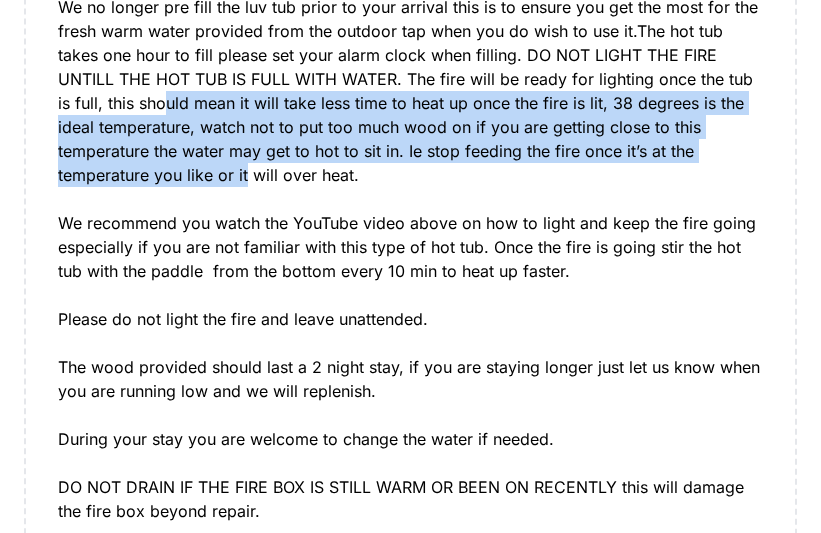 scroll, scrollTop: 8100, scrollLeft: 0, axis: vertical 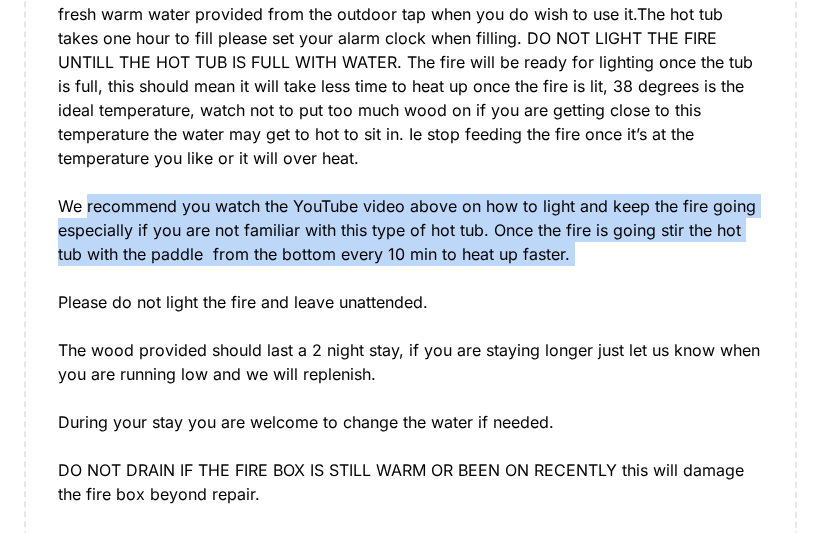 drag, startPoint x: 88, startPoint y: 205, endPoint x: 629, endPoint y: 276, distance: 545.6391 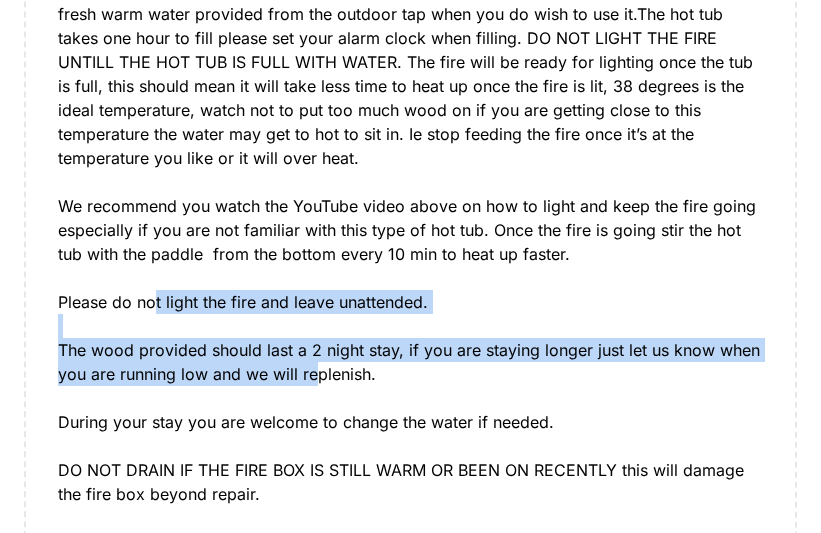 drag, startPoint x: 157, startPoint y: 311, endPoint x: 338, endPoint y: 369, distance: 190.06578 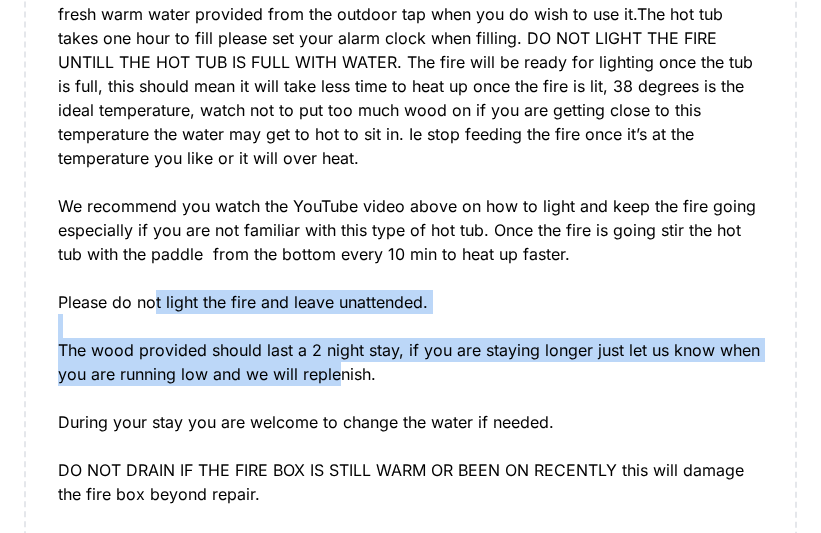 click on "Wood Fired Luv Tub
We no longer pre fill the luv tub prior to your arrival this is to ensure you get the most for the fresh warm water provided from the outdoor tap when you do wish to use it.The hot tub takes one hour to fill please set your alarm clock when filling. DO NOT LIGHT THE FIRE UNTILL THE HOT TUB IS FULL WITH WATER. The fire will be ready for lighting once the tub is full, this should mean it will take less time to heat up once the fire is lit, 38 degrees is the ideal temperature, watch not to put too much wood on if you are getting close to this temperature the water may get to hot to sit in. Ie stop feeding the fire once it’s at the temperature you like or it will over heat.  We recommend you watch the YouTube video above on how to light and keep the fire going especially if you are not familiar with this type of hot tub. Once the fire is going stir the hot tub with the paddle  from the bottom every 10 min to heat up faster. Please do not light the fire and leave unattended." at bounding box center (410, 286) 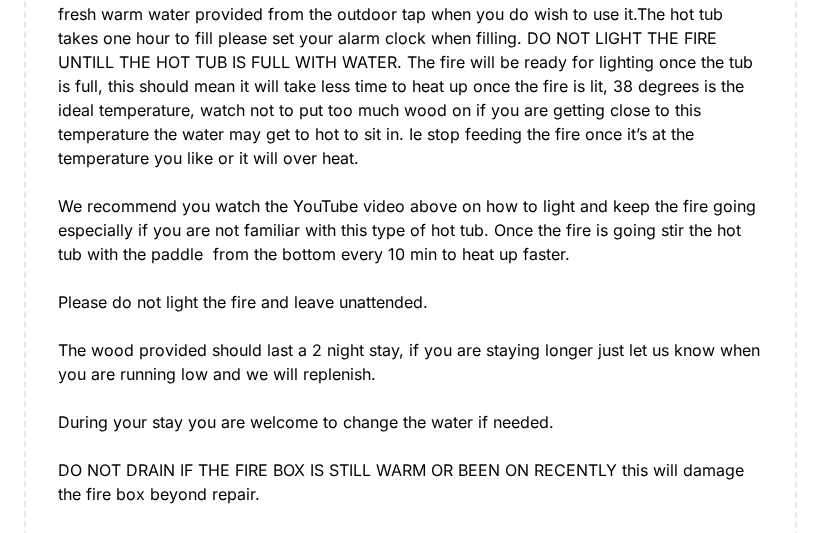scroll, scrollTop: 8200, scrollLeft: 0, axis: vertical 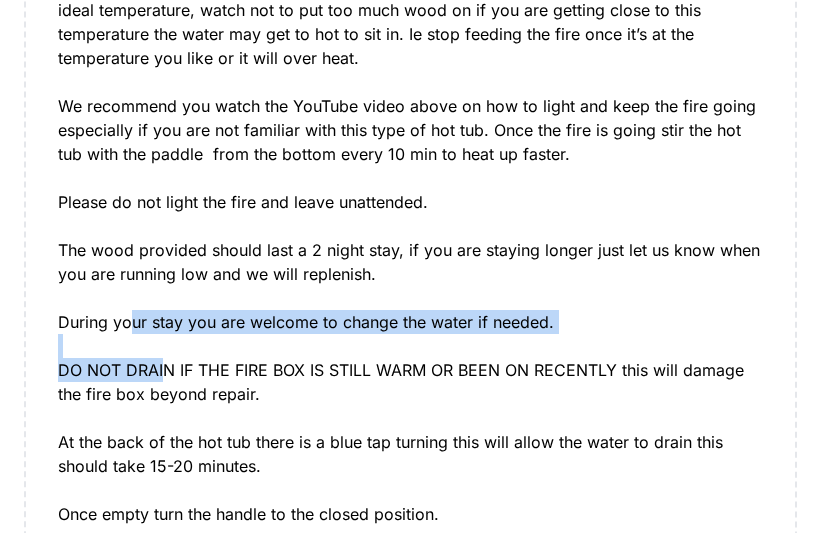 drag, startPoint x: 135, startPoint y: 325, endPoint x: 160, endPoint y: 357, distance: 40.60788 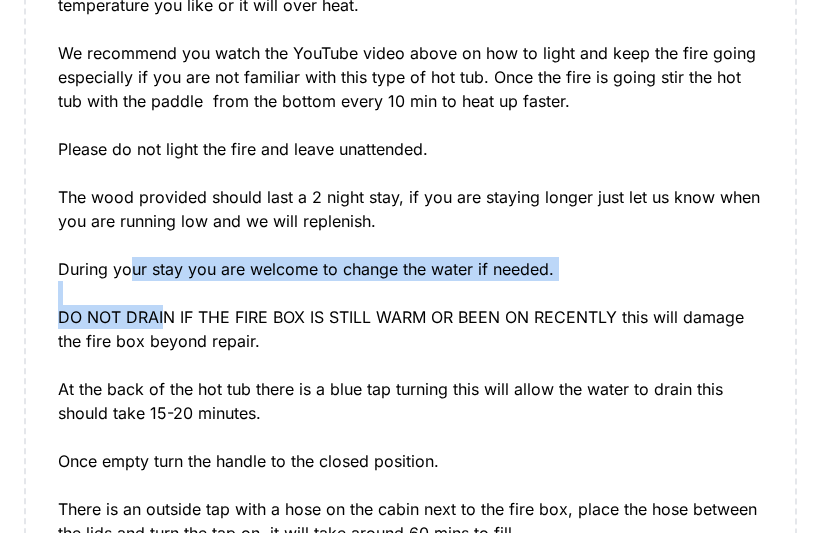 scroll, scrollTop: 8300, scrollLeft: 0, axis: vertical 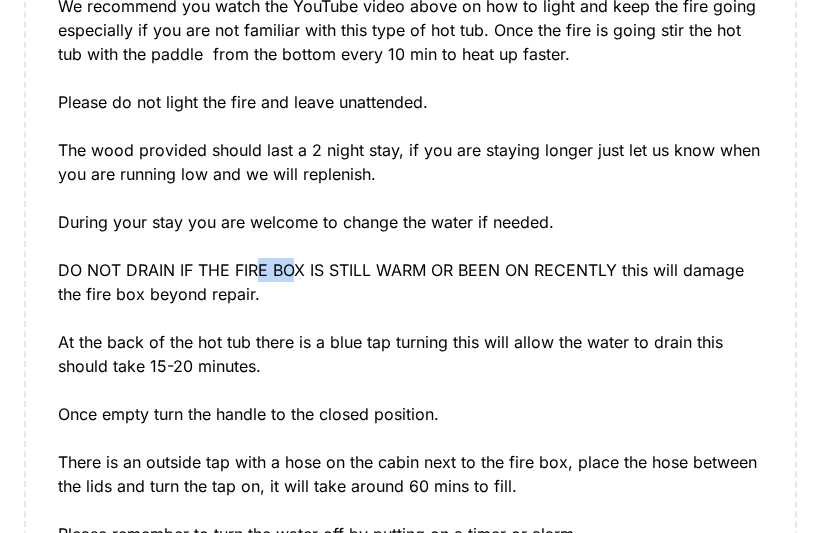 drag, startPoint x: 260, startPoint y: 272, endPoint x: 317, endPoint y: 272, distance: 57 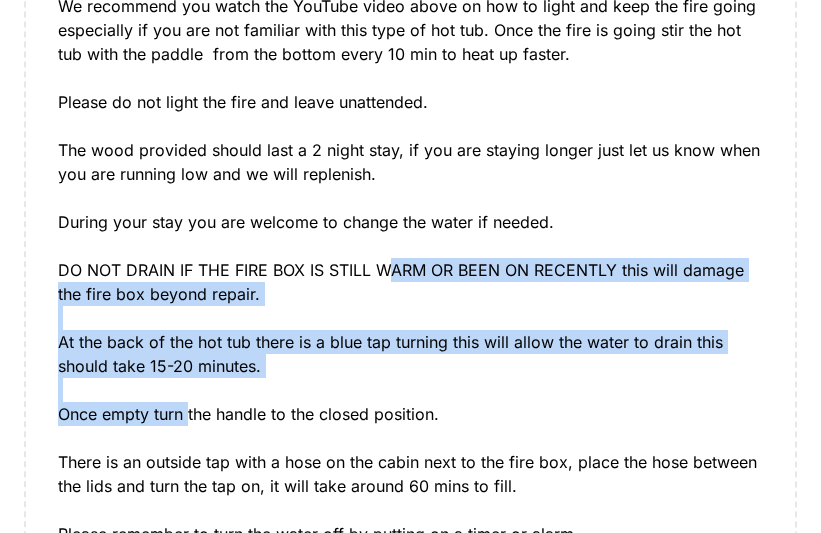 drag, startPoint x: 404, startPoint y: 275, endPoint x: 188, endPoint y: 405, distance: 252.10315 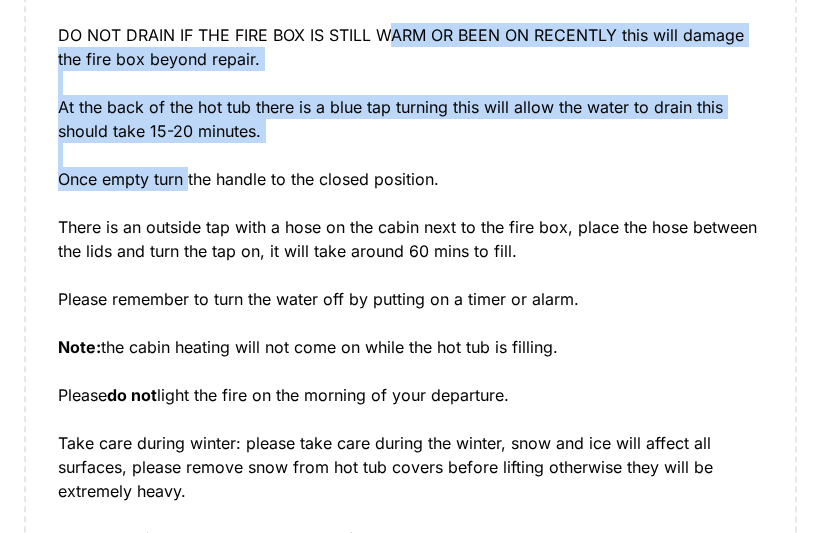 scroll, scrollTop: 8500, scrollLeft: 0, axis: vertical 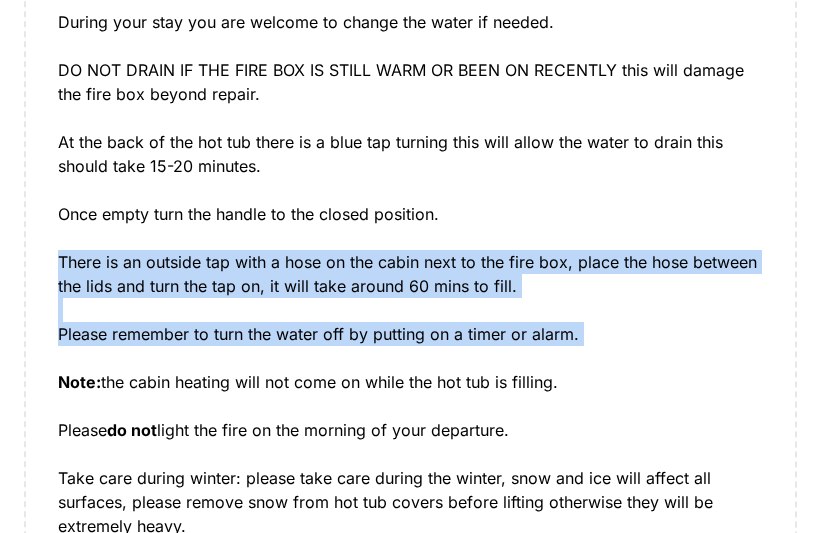 drag, startPoint x: 336, startPoint y: 292, endPoint x: 639, endPoint y: 353, distance: 309.07928 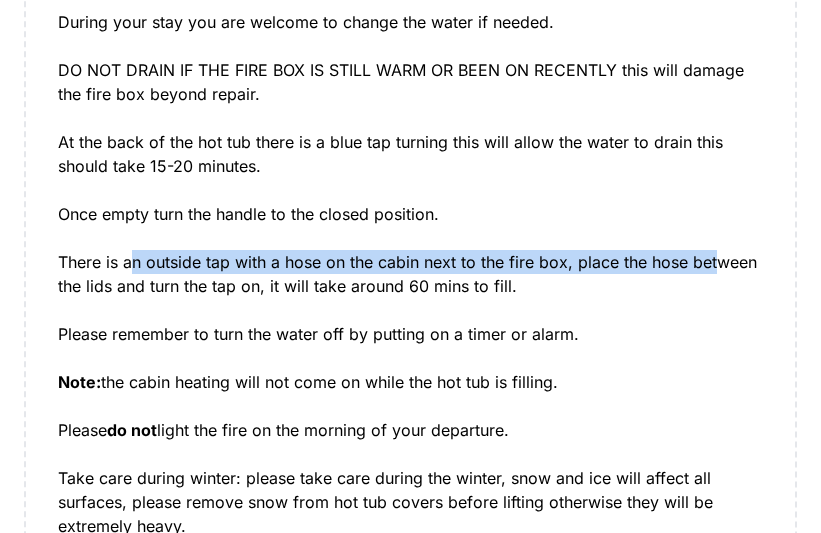 drag, startPoint x: 234, startPoint y: 256, endPoint x: 715, endPoint y: 273, distance: 481.30032 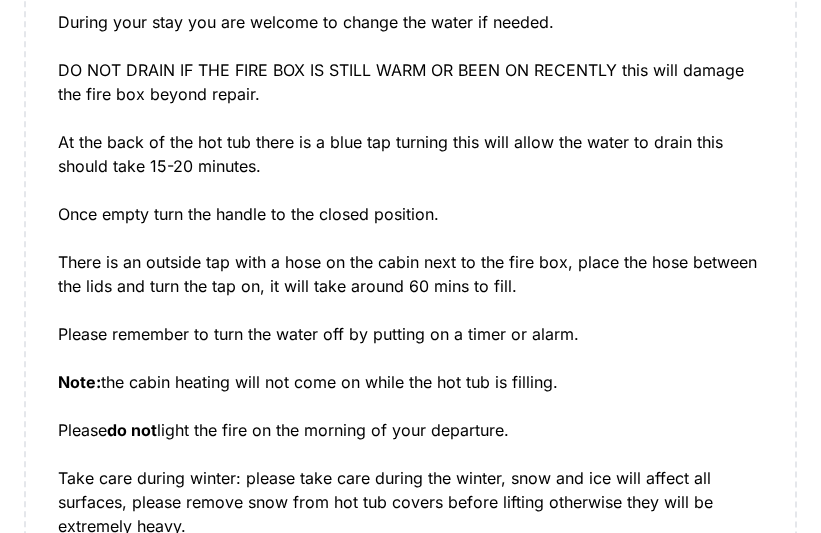 drag, startPoint x: 309, startPoint y: 378, endPoint x: 297, endPoint y: 389, distance: 16.27882 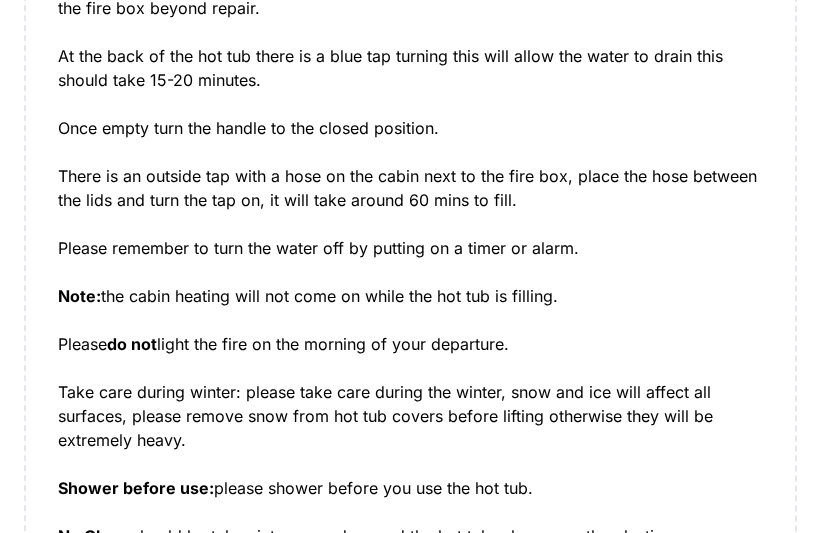 scroll, scrollTop: 8700, scrollLeft: 0, axis: vertical 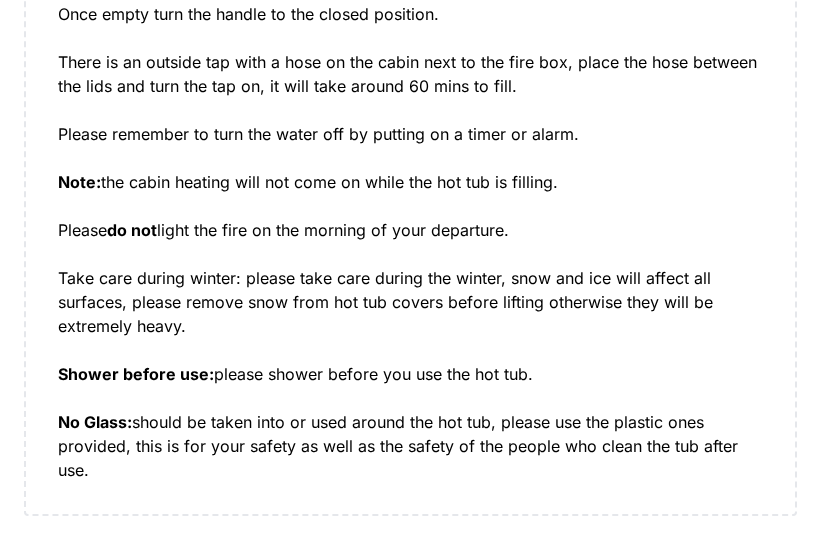 click on "Wood Fired Luv Tub
We no longer pre fill the luv tub prior to your arrival this is to ensure you get the most for the fresh warm water provided from the outdoor tap when you do wish to use it.The hot tub takes one hour to fill please set your alarm clock when filling. DO NOT LIGHT THE FIRE UNTILL THE HOT TUB IS FULL WITH WATER. The fire will be ready for lighting once the tub is full, this should mean it will take less time to heat up once the fire is lit, 38 degrees is the ideal temperature, watch not to put too much wood on if you are getting close to this temperature the water may get to hot to sit in. Ie stop feeding the fire once it’s at the temperature you like or it will over heat.  We recommend you watch the YouTube video above on how to light and keep the fire going especially if you are not familiar with this type of hot tub. Once the fire is going stir the hot tub with the paddle  from the bottom every 10 min to heat up faster. Please do not light the fire and leave unattended." at bounding box center [410, -314] 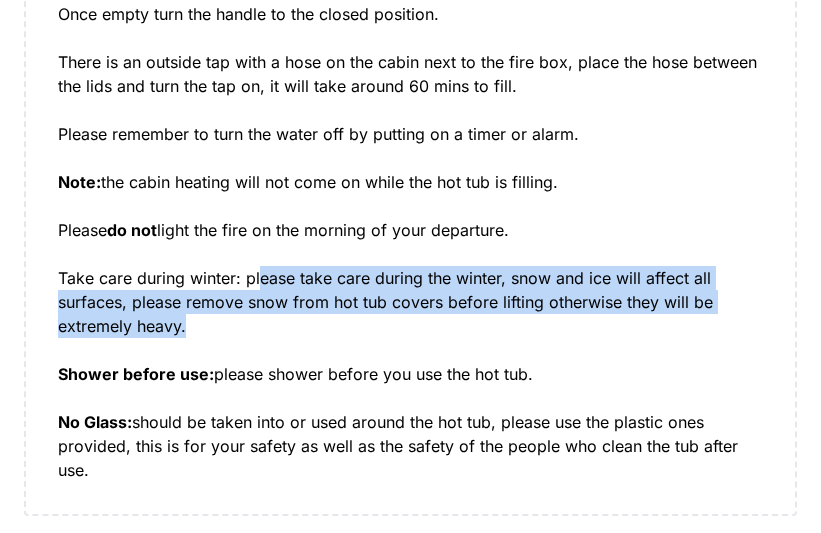 drag, startPoint x: 310, startPoint y: 286, endPoint x: 311, endPoint y: 336, distance: 50.01 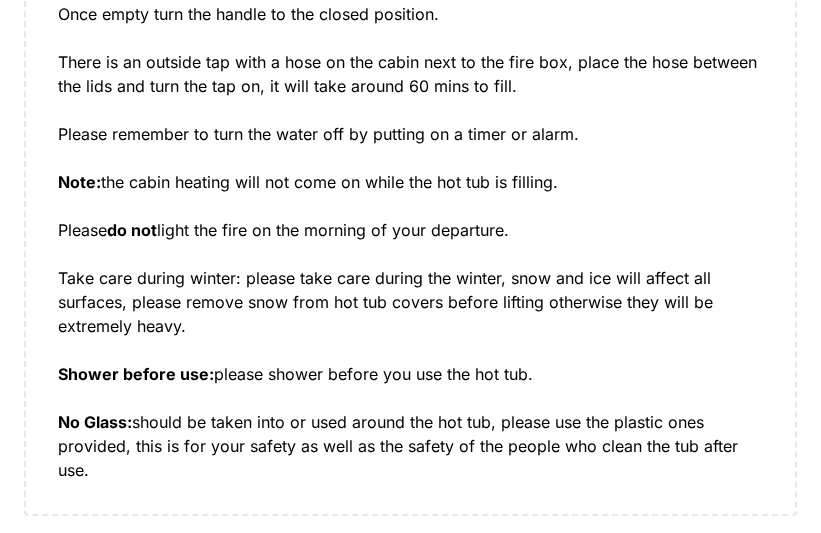 click on "Wood Fired Luv Tub
We no longer pre fill the luv tub prior to your arrival this is to ensure you get the most for the fresh warm water provided from the outdoor tap when you do wish to use it.The hot tub takes one hour to fill please set your alarm clock when filling. DO NOT LIGHT THE FIRE UNTILL THE HOT TUB IS FULL WITH WATER. The fire will be ready for lighting once the tub is full, this should mean it will take less time to heat up once the fire is lit, 38 degrees is the ideal temperature, watch not to put too much wood on if you are getting close to this temperature the water may get to hot to sit in. Ie stop feeding the fire once it’s at the temperature you like or it will over heat.  We recommend you watch the YouTube video above on how to light and keep the fire going especially if you are not familiar with this type of hot tub. Once the fire is going stir the hot tub with the paddle  from the bottom every 10 min to heat up faster. Please do not light the fire and leave unattended." at bounding box center (410, -314) 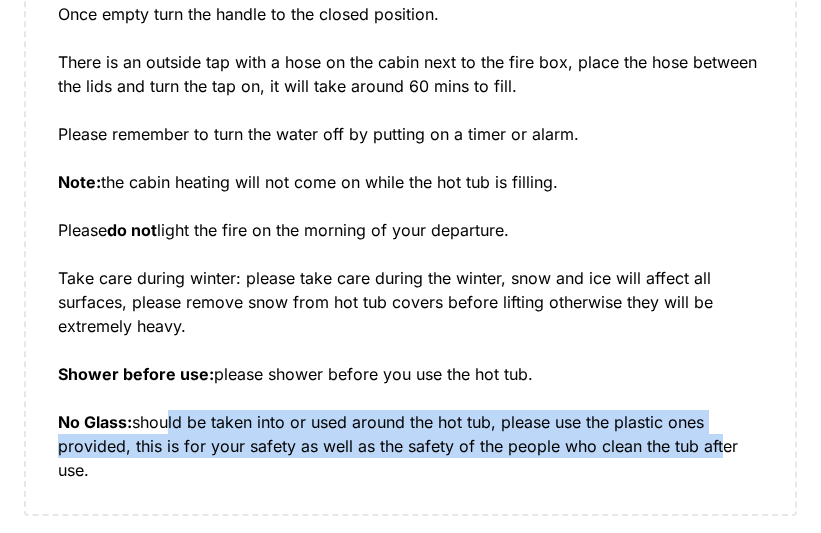 drag, startPoint x: 167, startPoint y: 421, endPoint x: 712, endPoint y: 454, distance: 545.99817 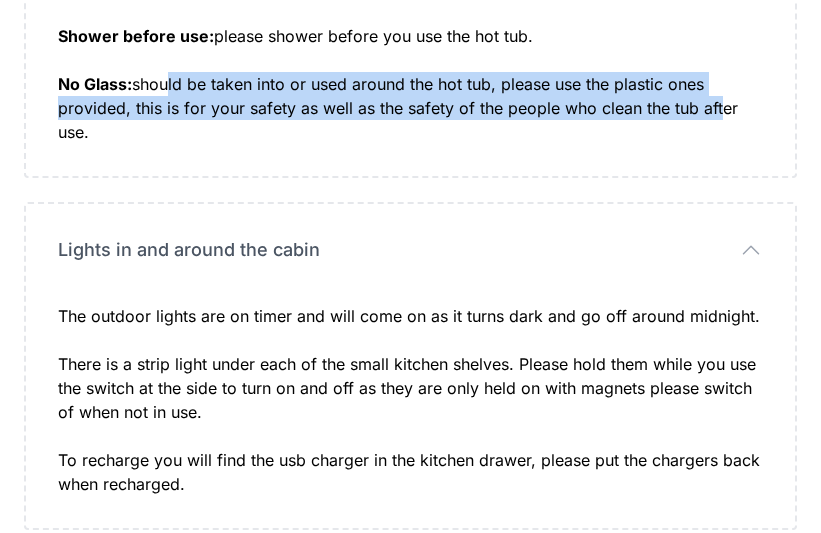 scroll, scrollTop: 9059, scrollLeft: 0, axis: vertical 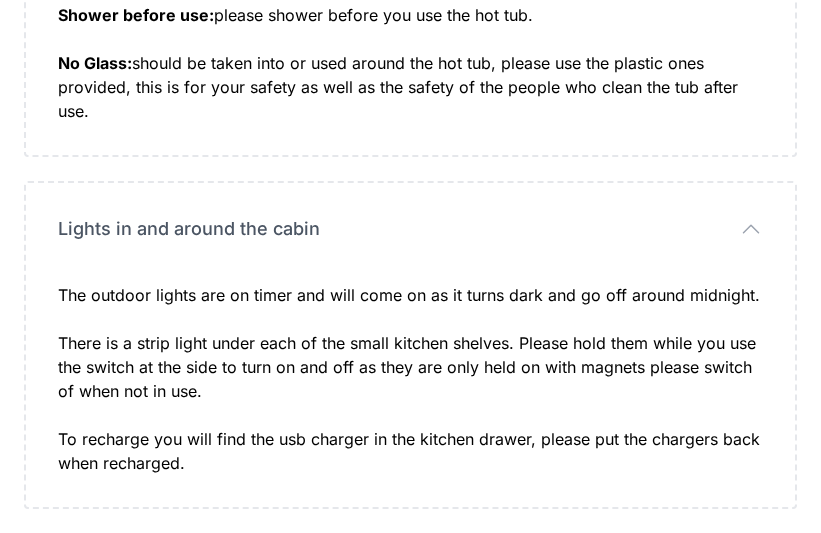 drag, startPoint x: 97, startPoint y: 310, endPoint x: 601, endPoint y: 319, distance: 504.08035 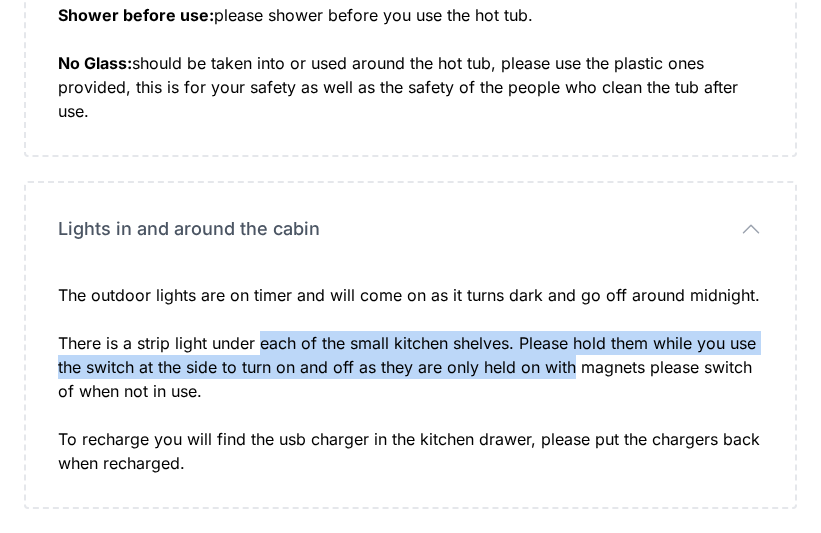 drag, startPoint x: 281, startPoint y: 338, endPoint x: 575, endPoint y: 374, distance: 296.1959 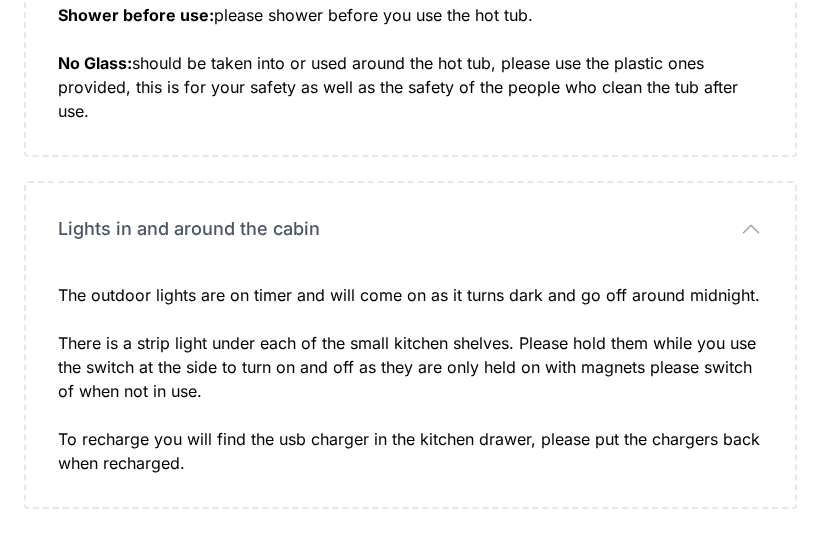 click on "The outdoor lights are on timer and will come on as it turns dark and go off around midnight. There is a strip light under each of the small kitchen shelves. Please hold them while you use the switch at the side to turn on and off as they are only held on with magnets please switch of when not in use. To recharge you will find the usb charger in the kitchen drawer, please put the chargers back when recharged." at bounding box center [410, 379] 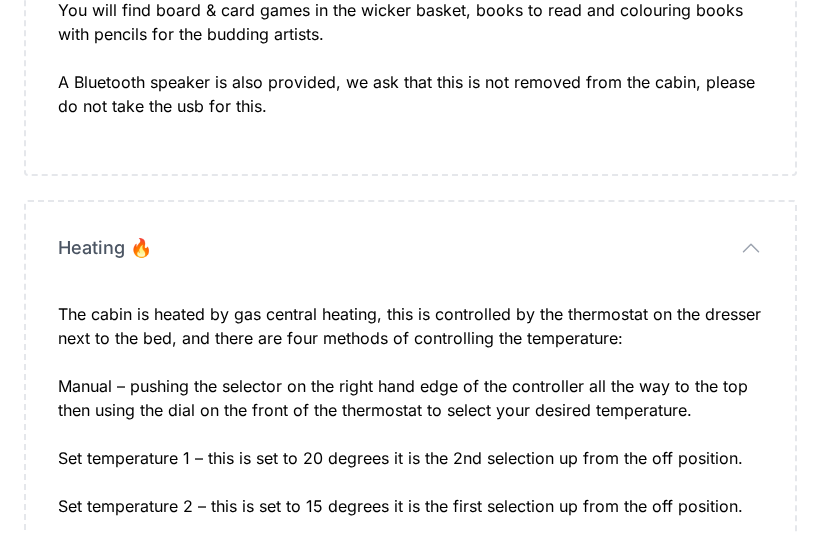 scroll, scrollTop: 3659, scrollLeft: 0, axis: vertical 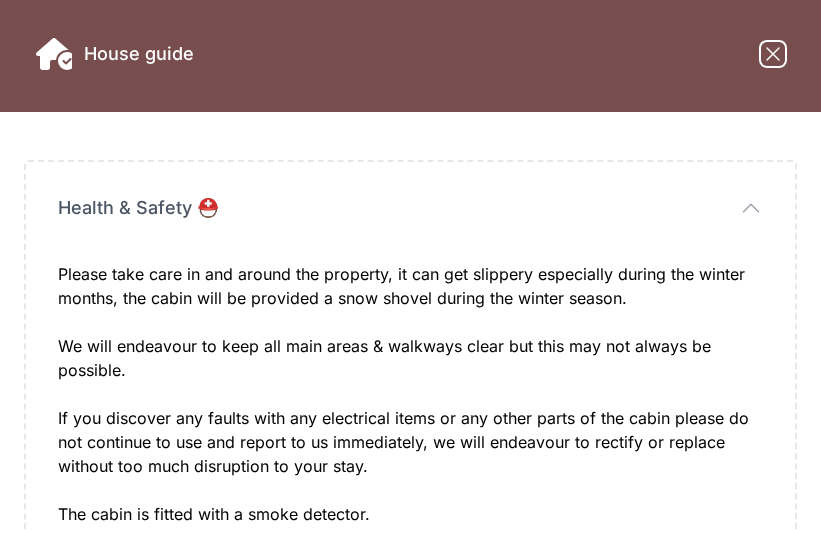 click 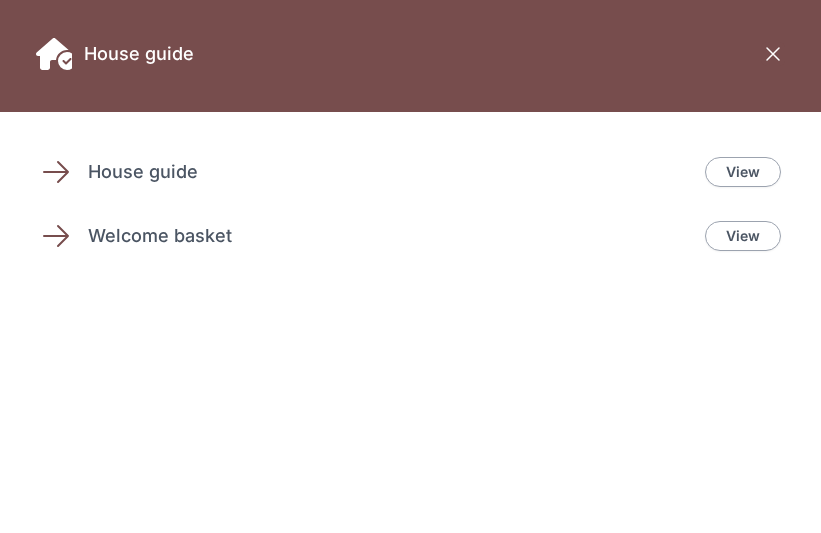 click on "View" at bounding box center [743, 236] 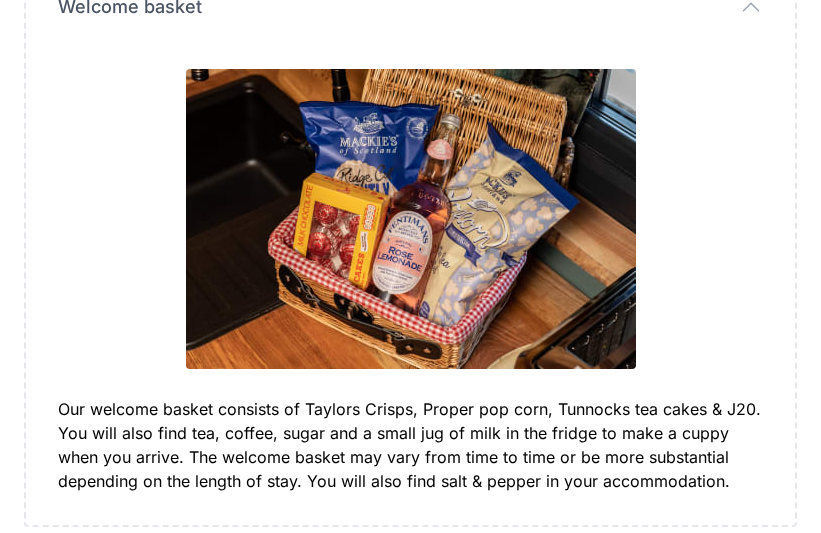 scroll, scrollTop: 219, scrollLeft: 0, axis: vertical 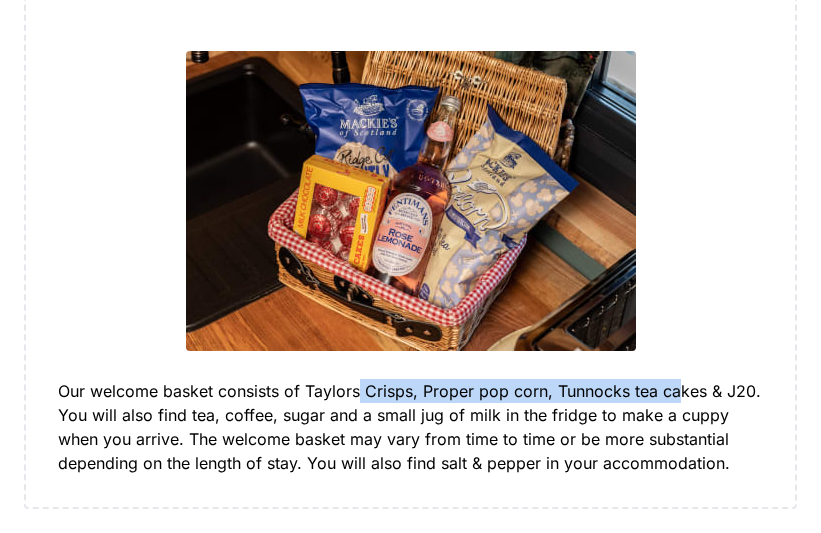 drag, startPoint x: 356, startPoint y: 385, endPoint x: 679, endPoint y: 385, distance: 323 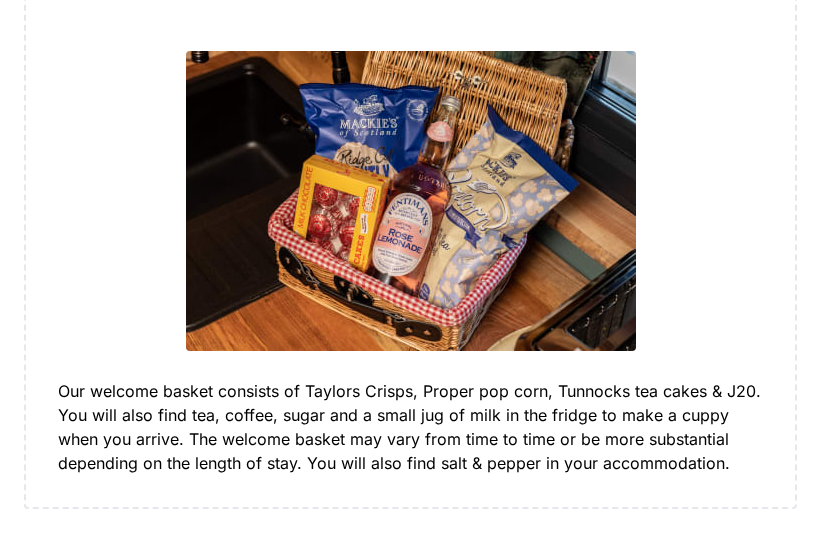 click on "Our welcome basket consists of Taylors Crisps, Proper pop corn, Tunnocks tea cakes & J20. You will also find tea, coffee, sugar and a small jug of milk in the fridge to make a cuppy when you arrive. The welcome basket may vary from time to time or be more substantial depending on the length of stay. You will also find salt & pepper in your accommodation." at bounding box center (410, 427) 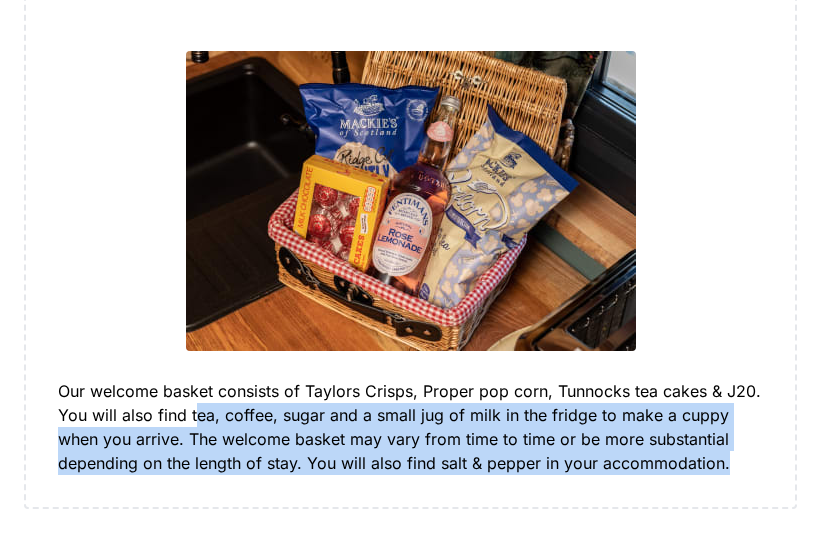 drag, startPoint x: 192, startPoint y: 410, endPoint x: 726, endPoint y: 458, distance: 536.15295 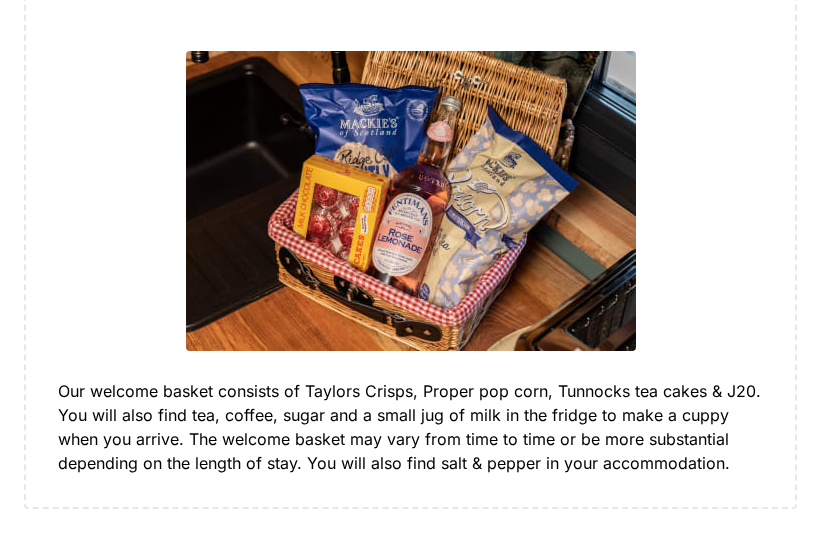 scroll, scrollTop: 199, scrollLeft: 0, axis: vertical 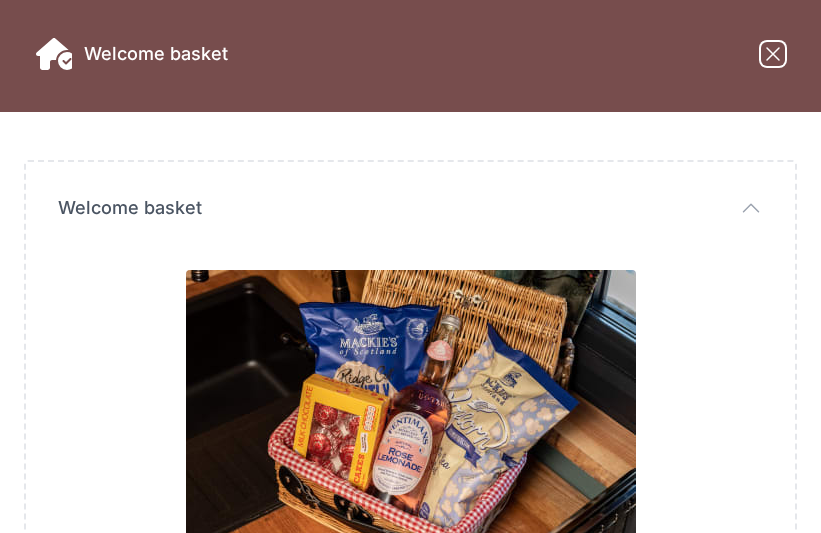 click 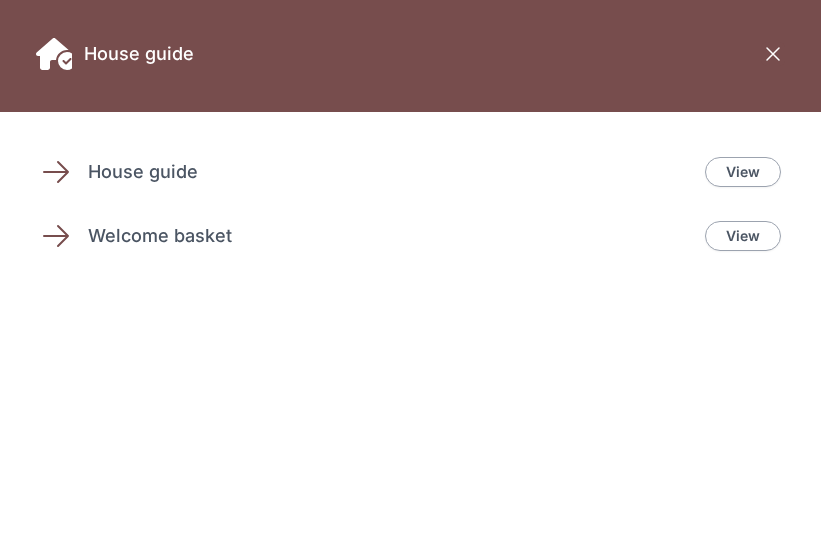 scroll, scrollTop: 632, scrollLeft: 0, axis: vertical 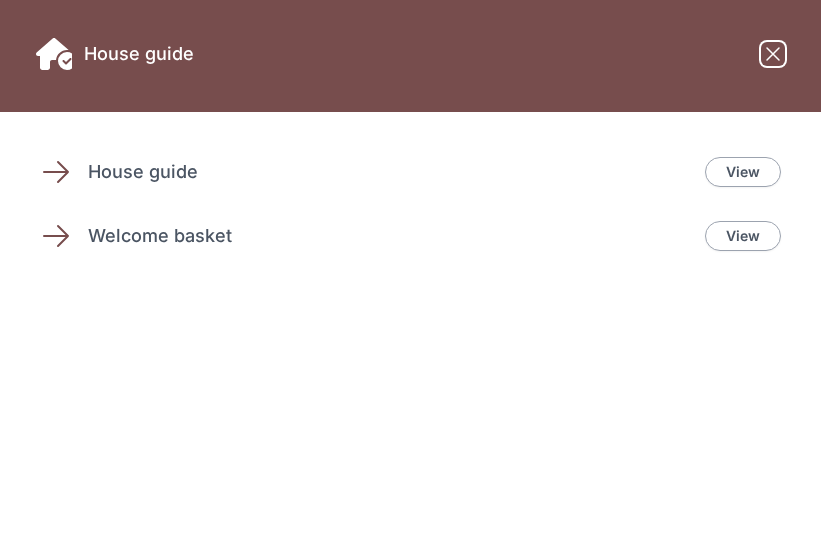 click 